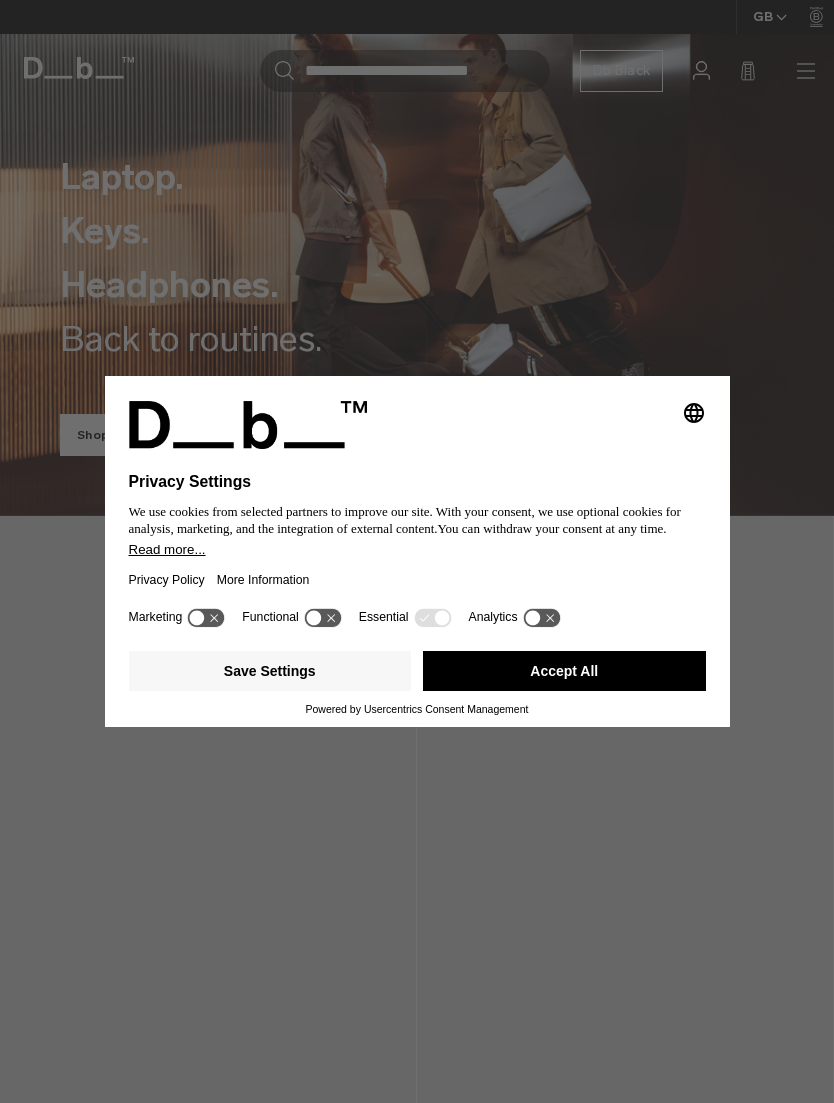 scroll, scrollTop: 0, scrollLeft: 0, axis: both 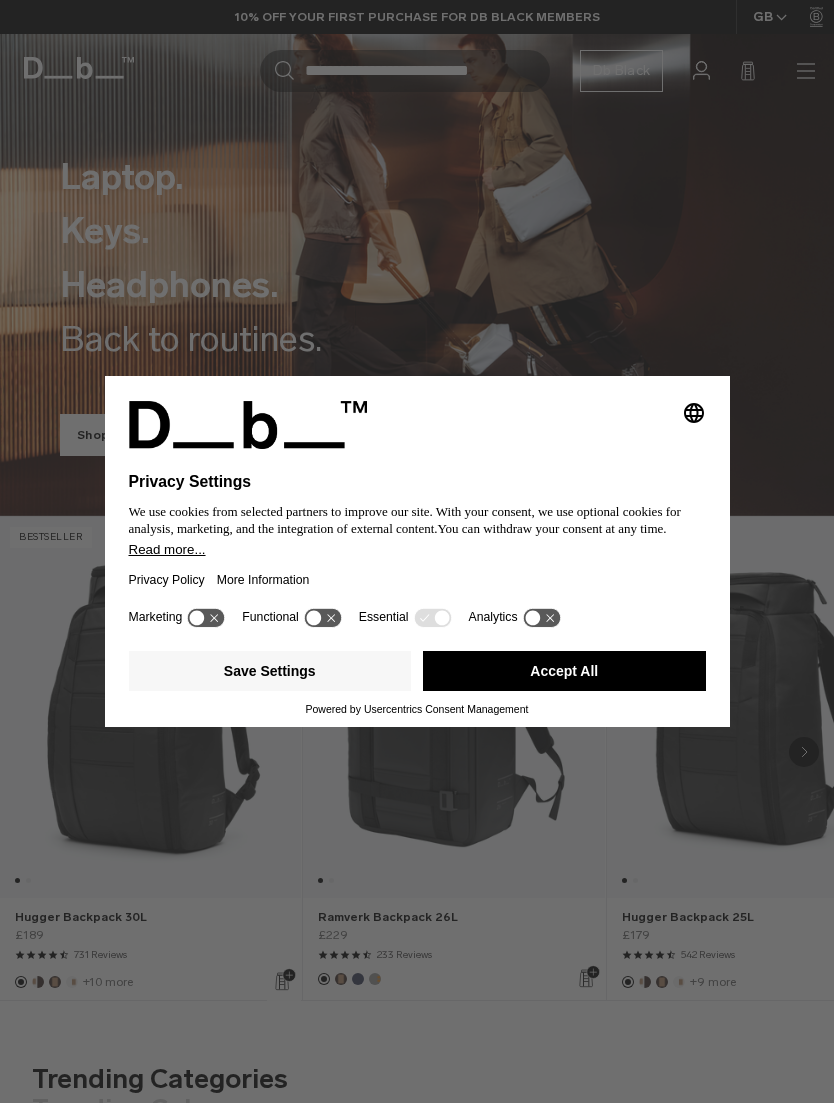 click on "Accept All" at bounding box center (564, 671) 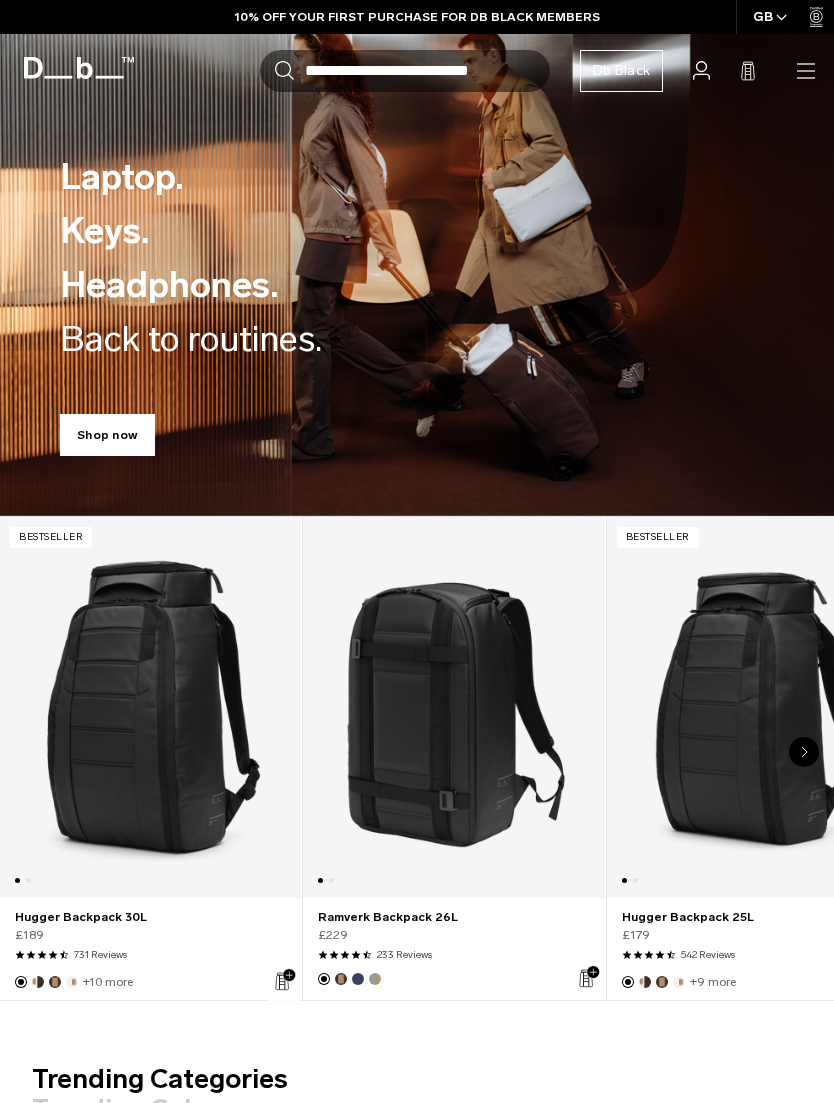 click on "Search for Bags, Luggage..." at bounding box center [427, 71] 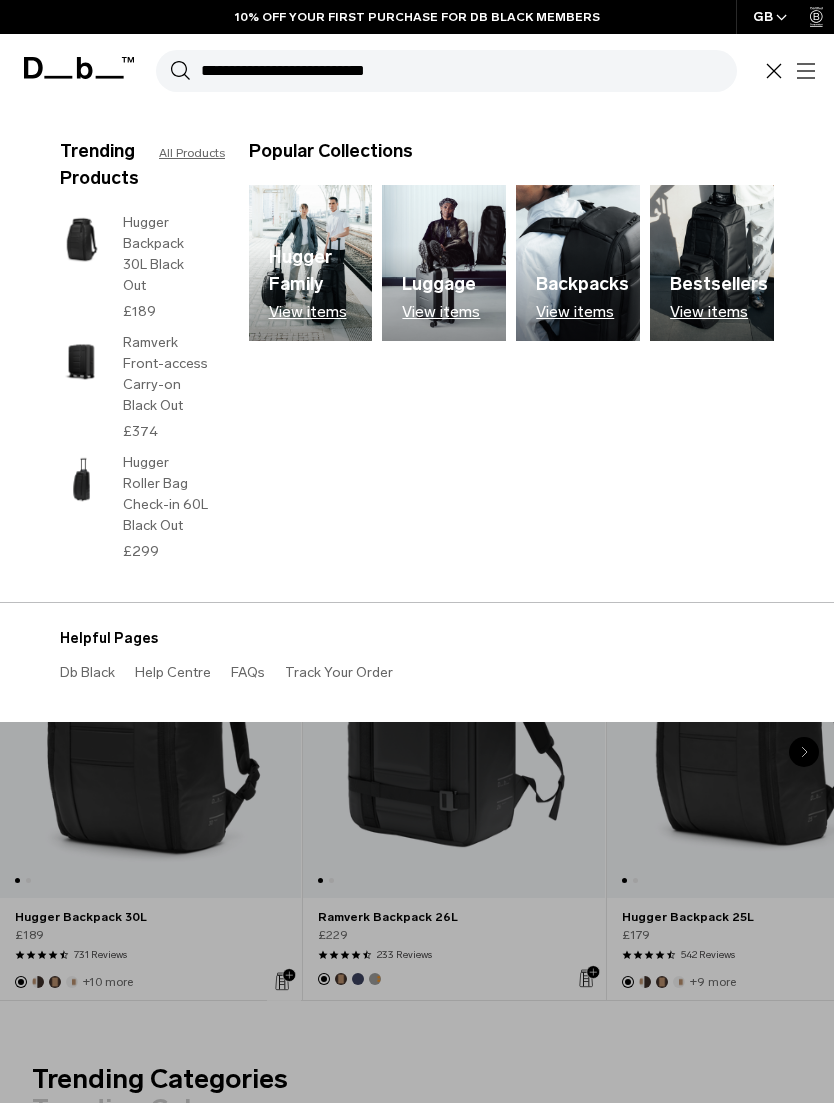 click 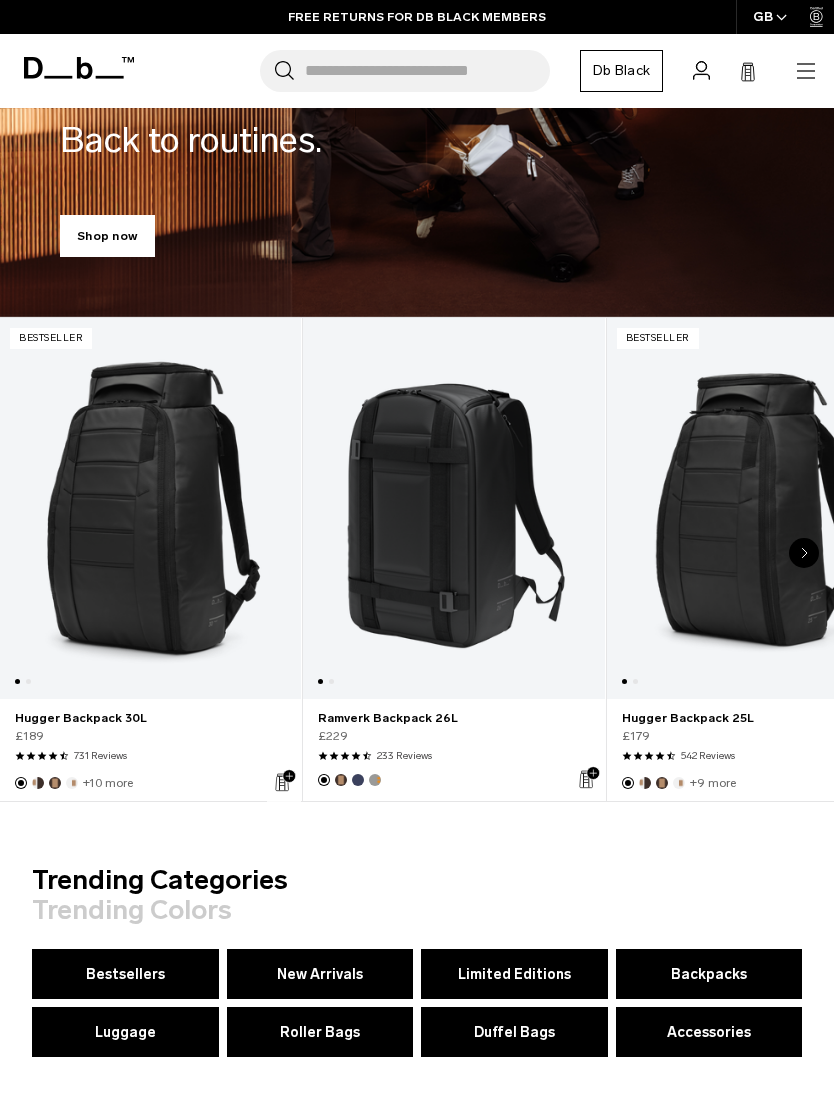 scroll, scrollTop: 216, scrollLeft: 0, axis: vertical 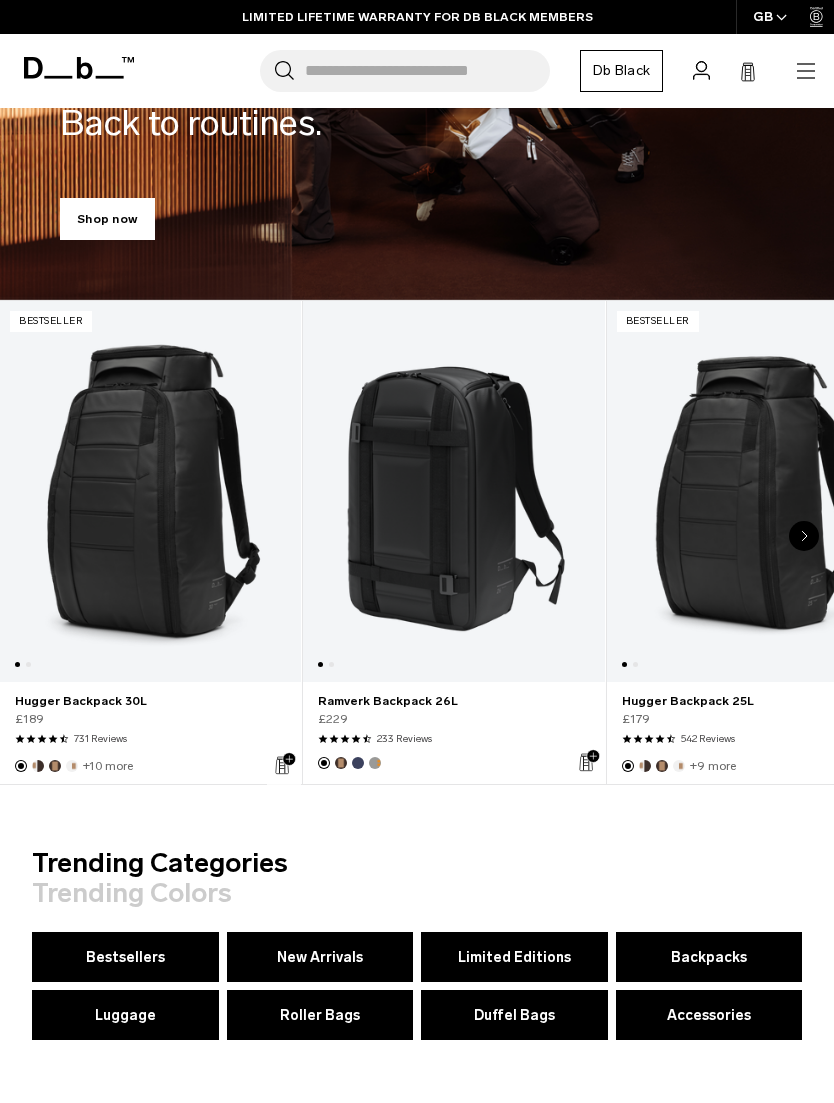 click at bounding box center (150, 491) 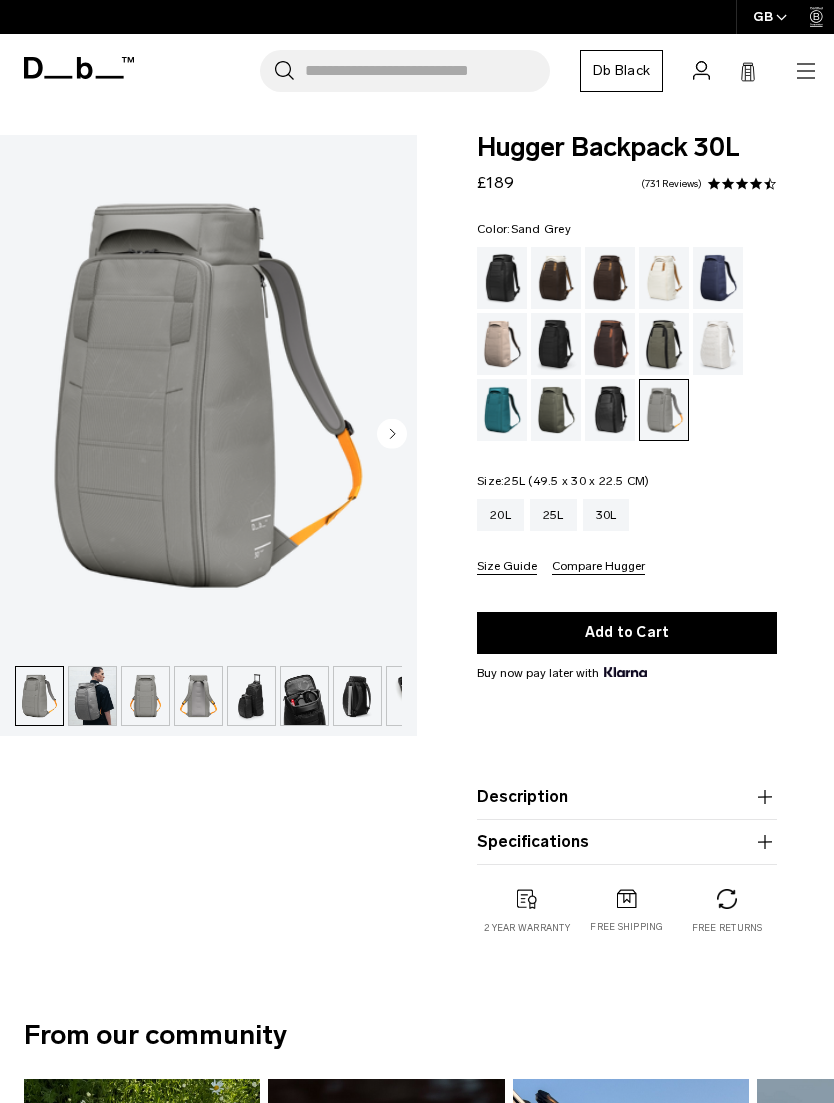 scroll, scrollTop: 0, scrollLeft: 0, axis: both 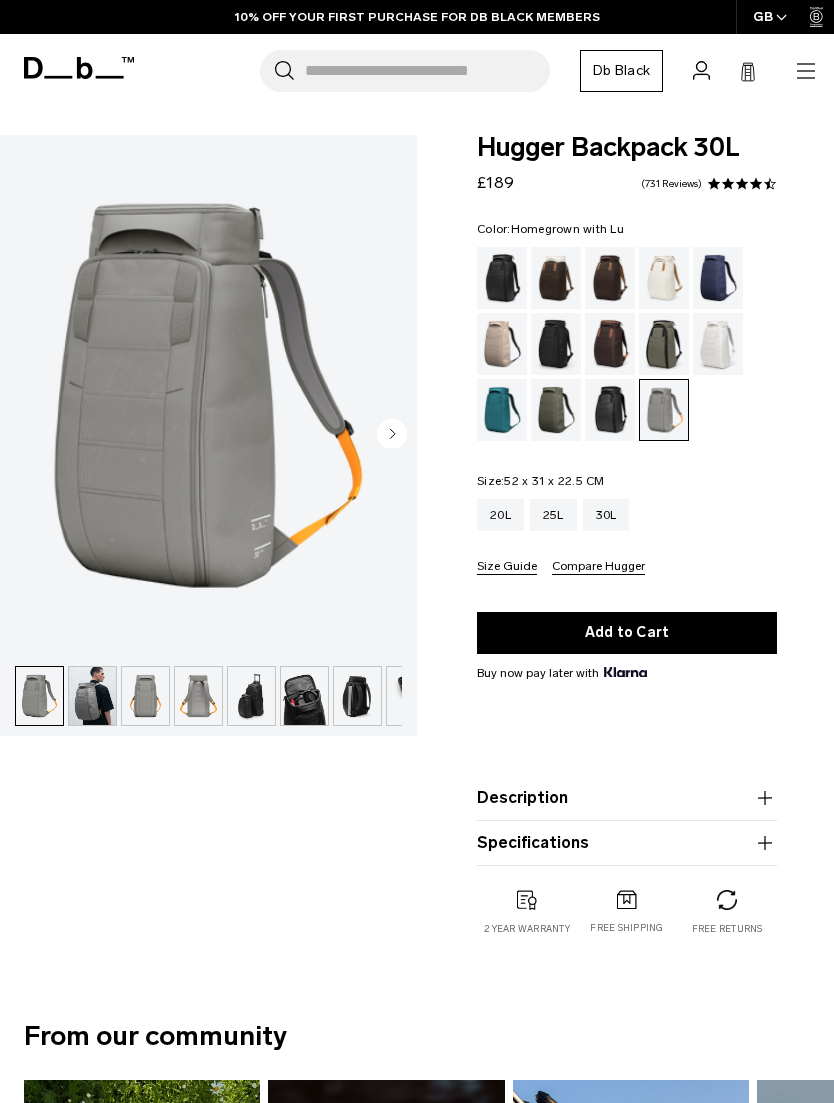 click at bounding box center [610, 344] 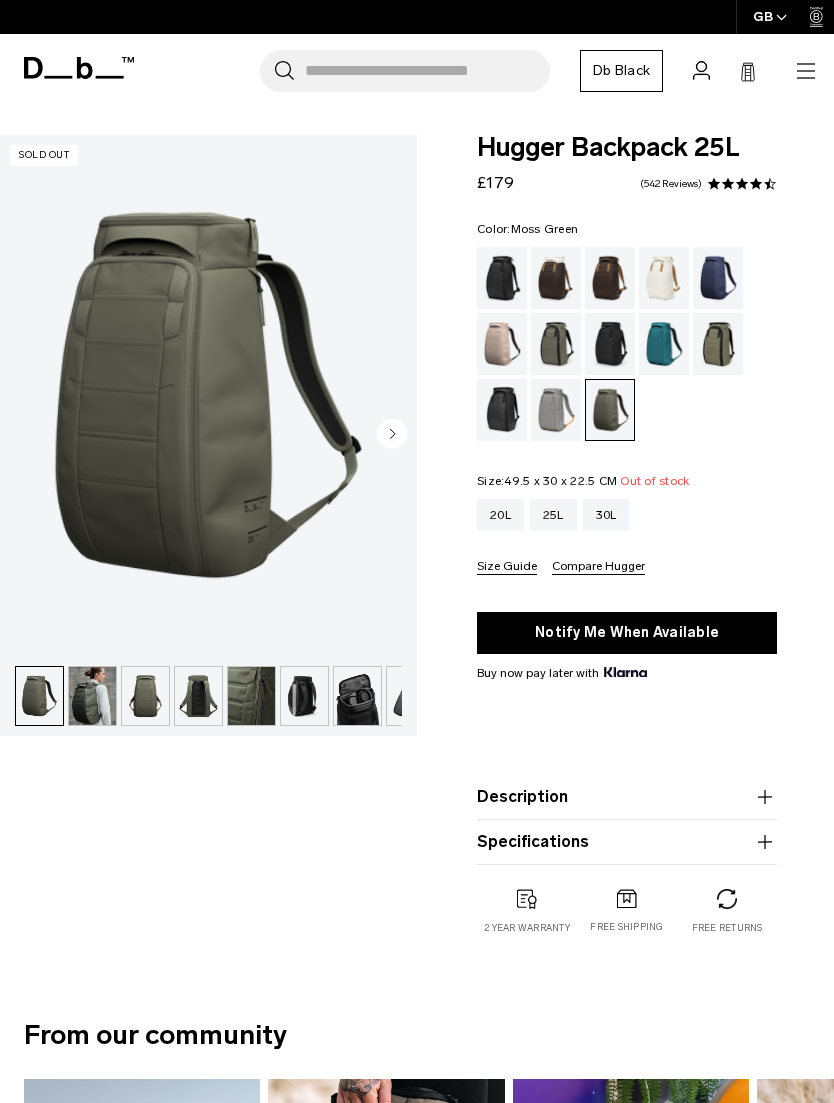 scroll, scrollTop: 0, scrollLeft: 0, axis: both 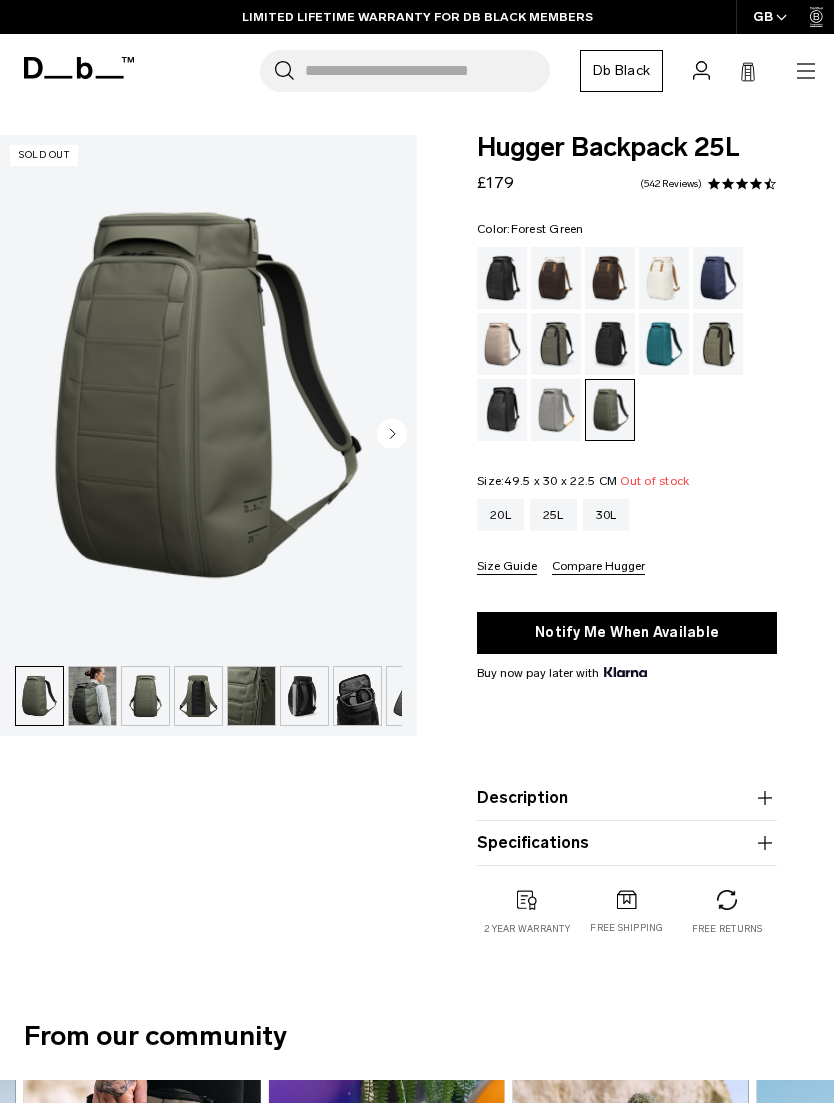 click at bounding box center (556, 344) 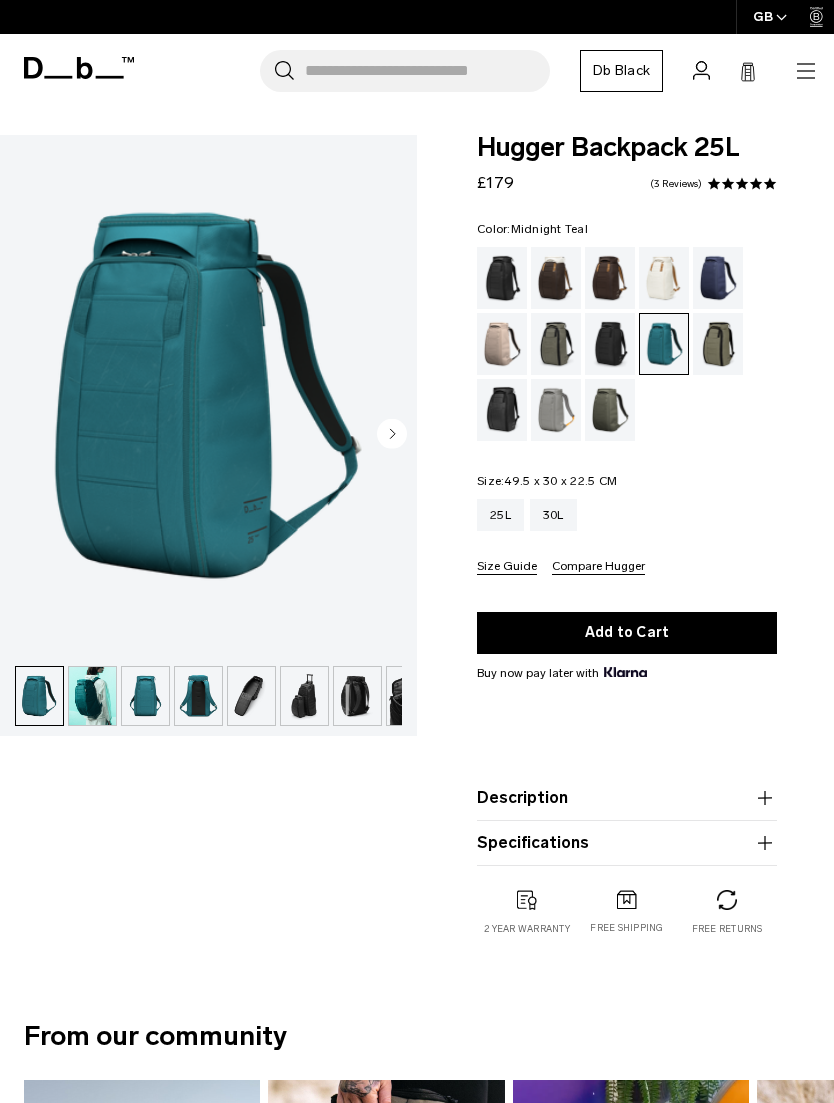 scroll, scrollTop: 0, scrollLeft: 0, axis: both 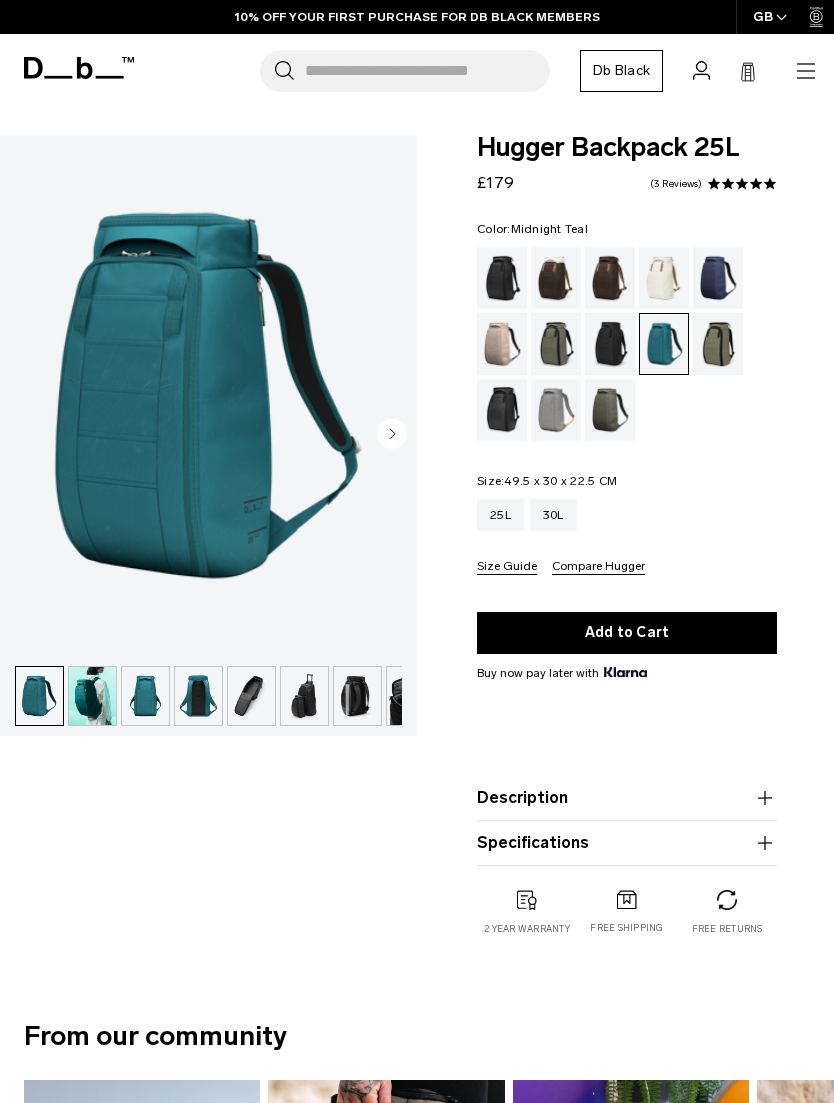 click at bounding box center [718, 344] 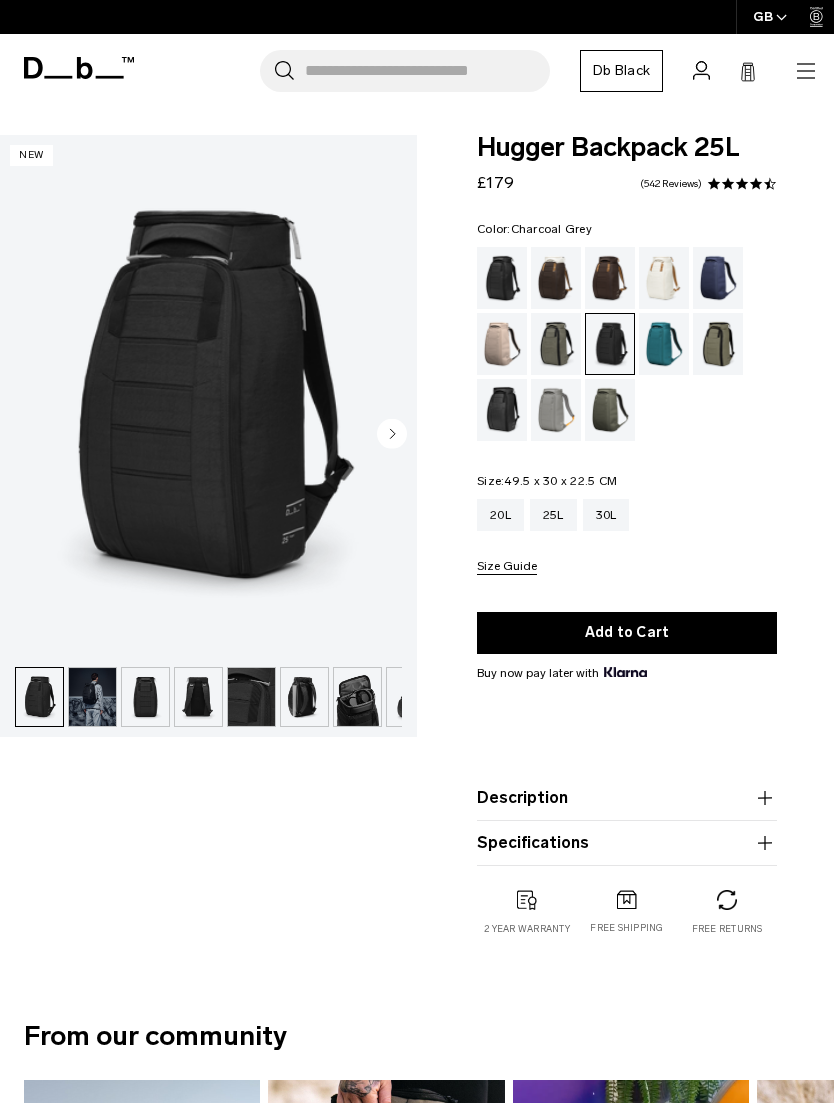 scroll, scrollTop: 0, scrollLeft: 0, axis: both 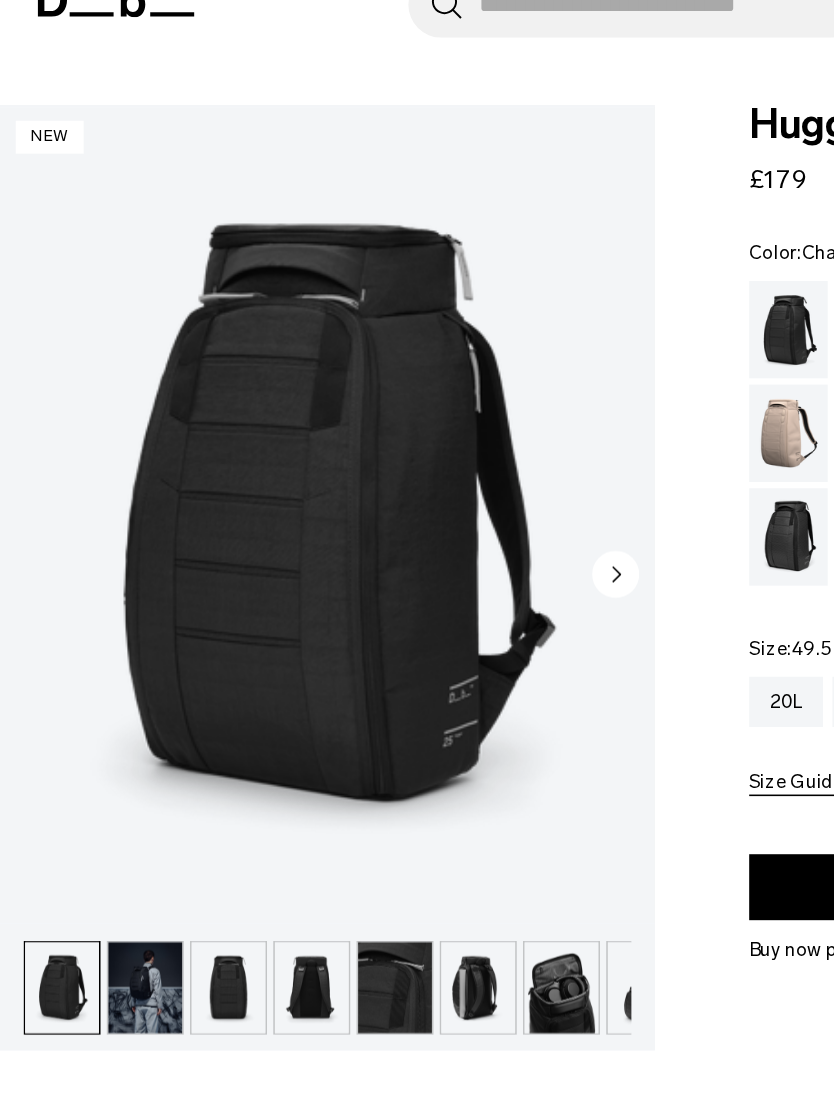 click at bounding box center [357, 697] 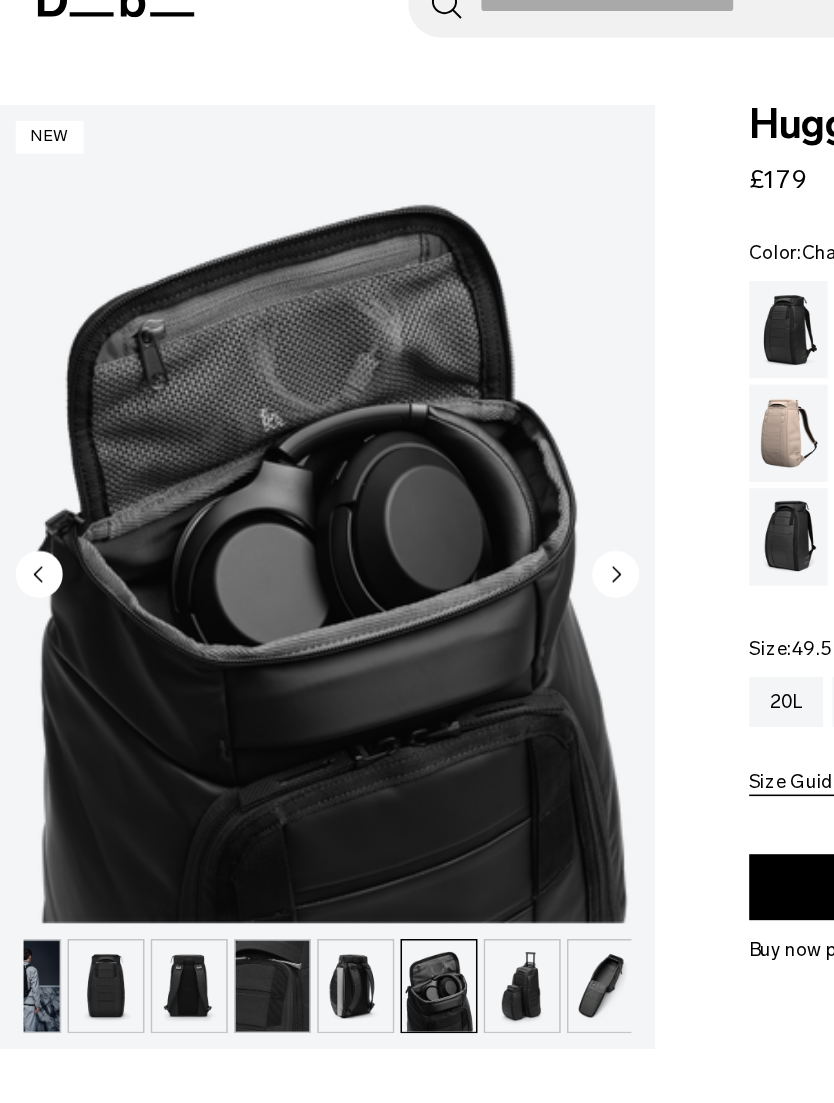 scroll, scrollTop: 0, scrollLeft: 86, axis: horizontal 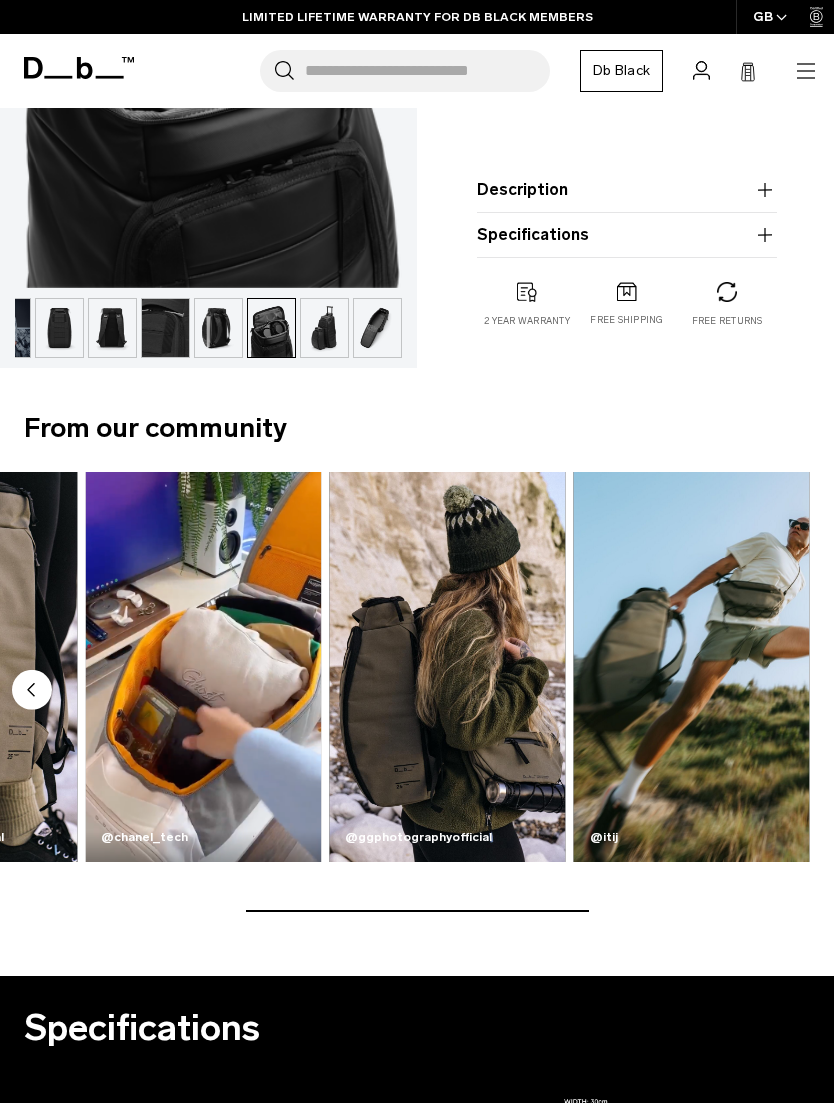 click at bounding box center (447, 667) 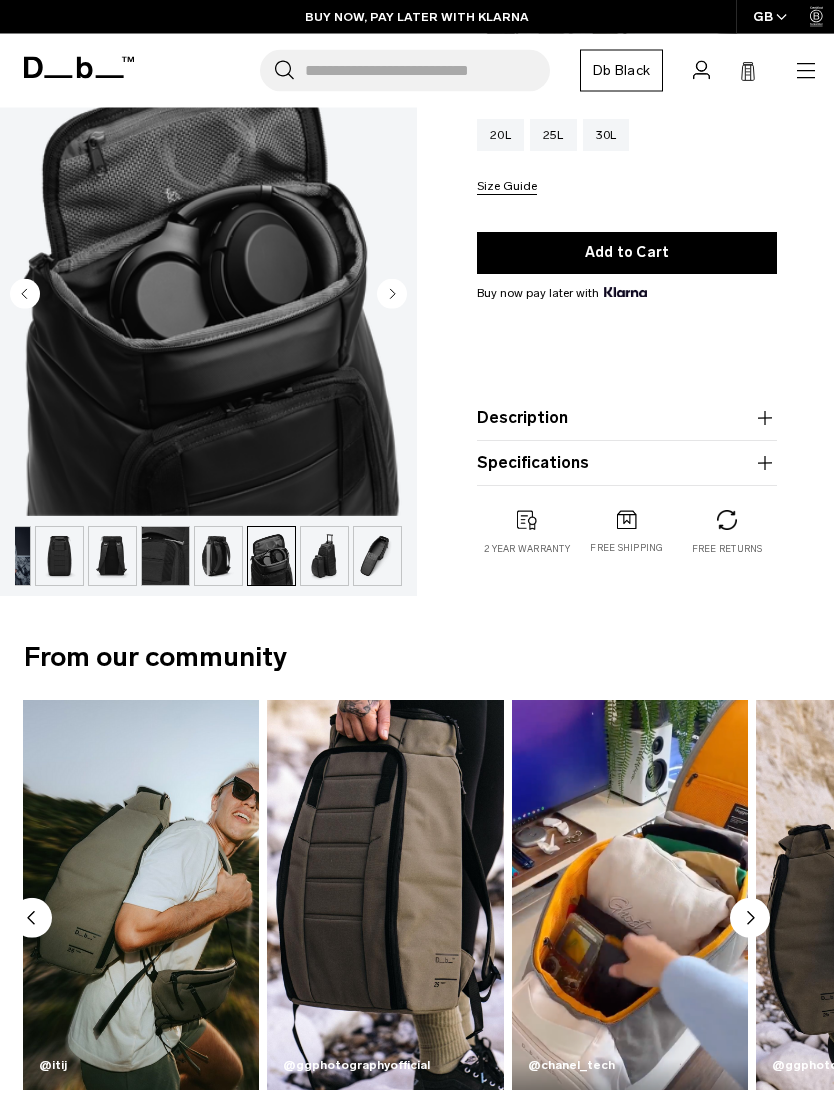 scroll, scrollTop: 0, scrollLeft: 0, axis: both 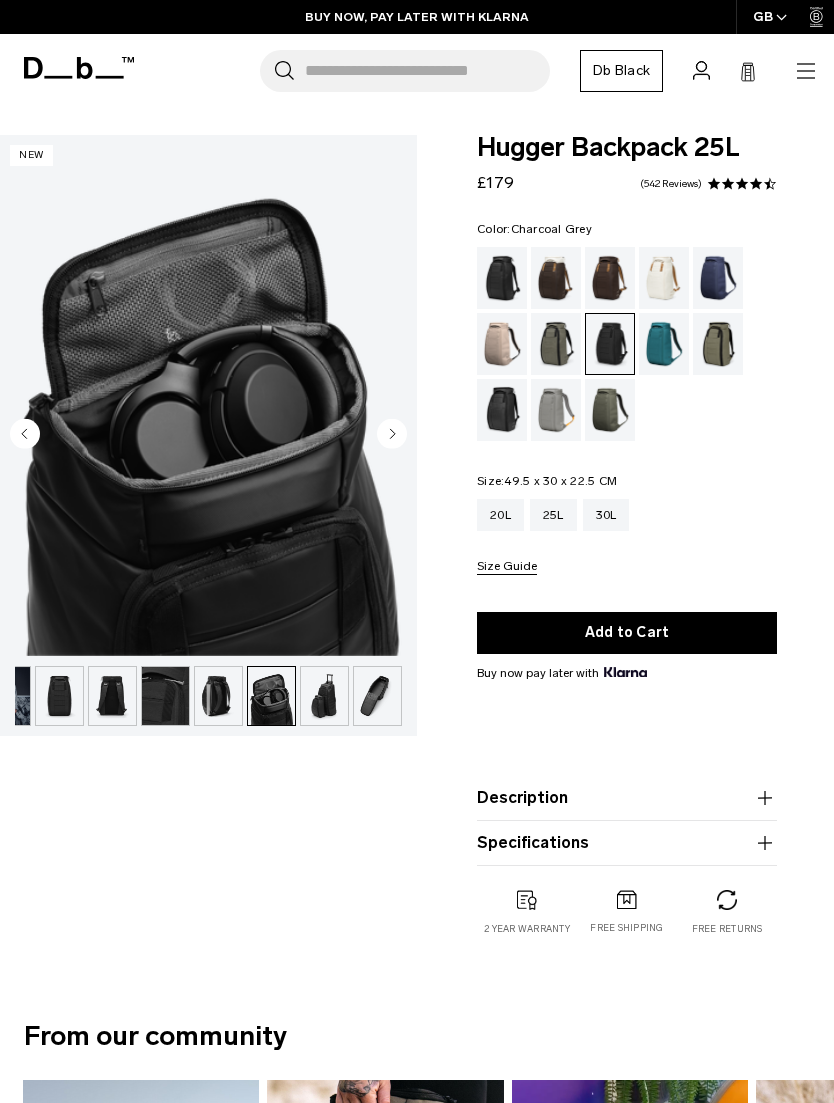 click at bounding box center (718, 344) 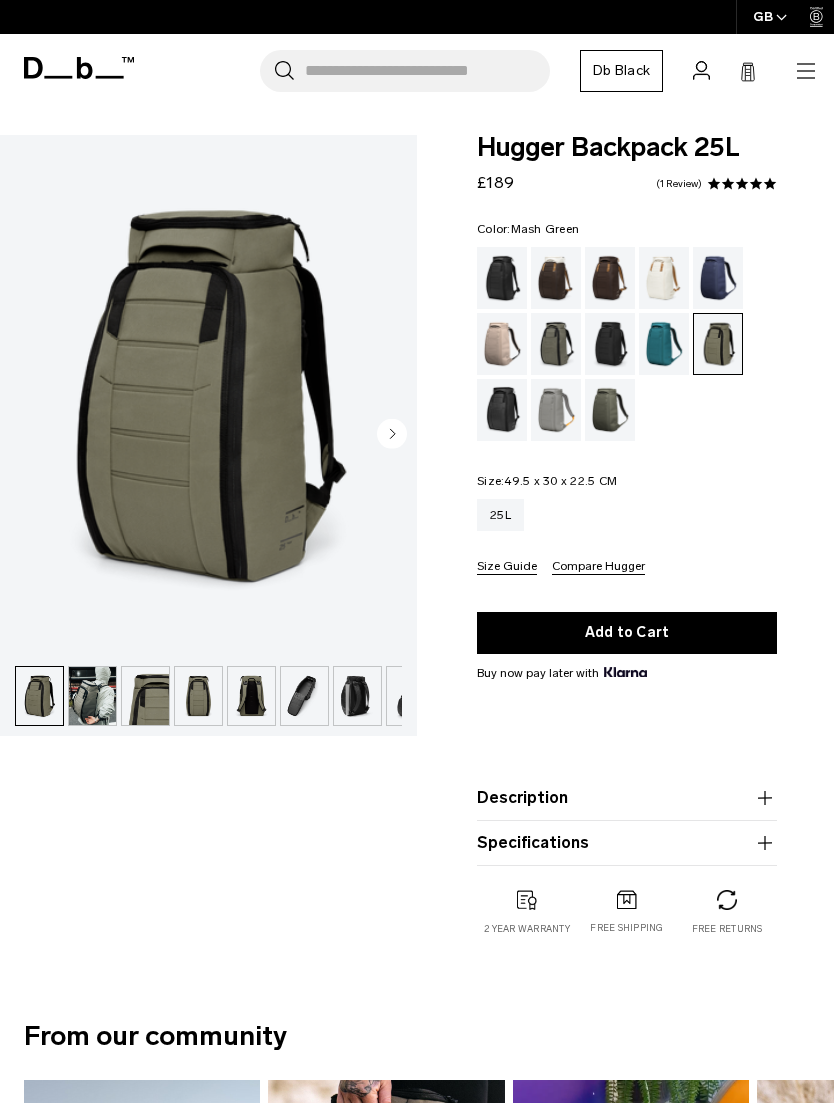 scroll, scrollTop: 0, scrollLeft: 0, axis: both 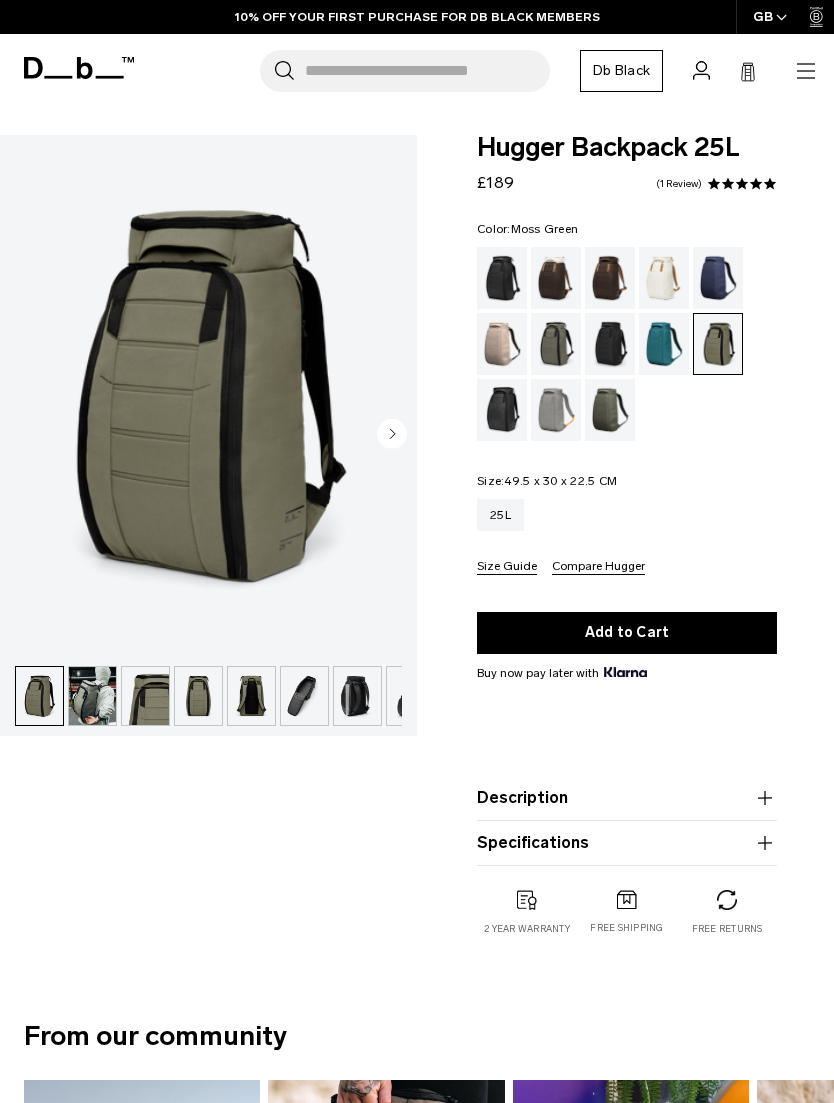 click at bounding box center [610, 410] 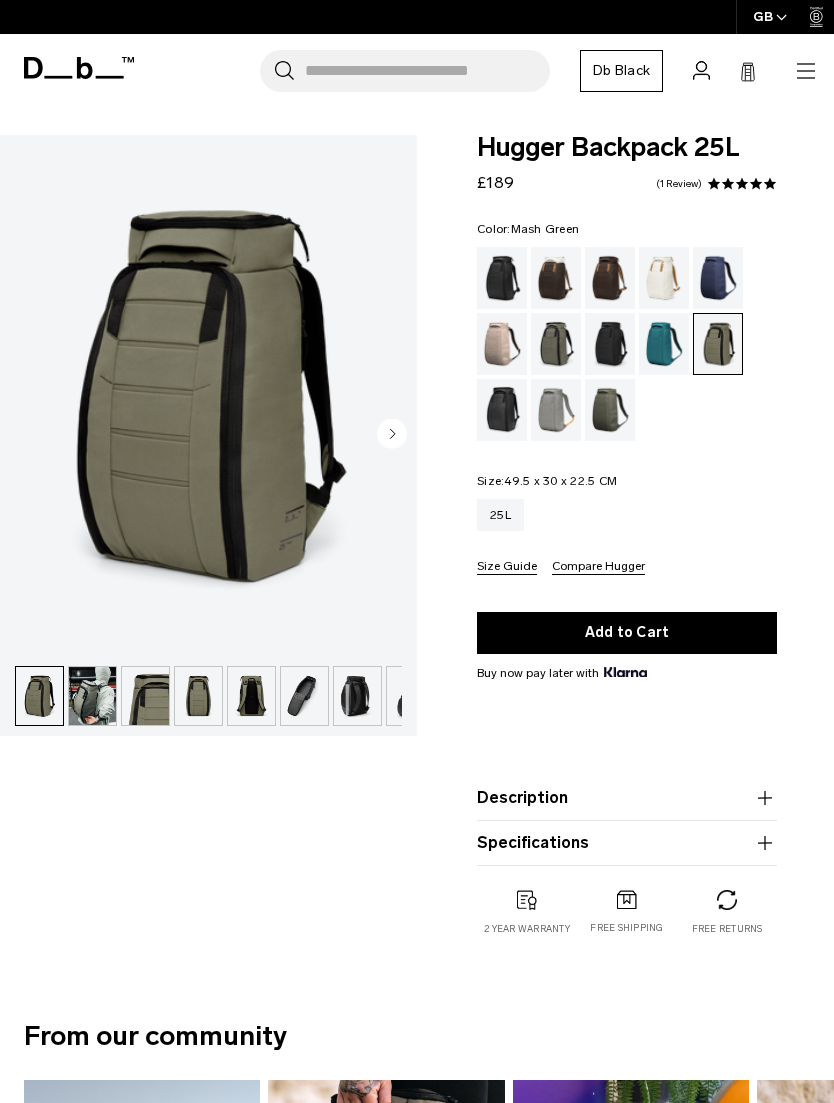 scroll, scrollTop: 0, scrollLeft: 0, axis: both 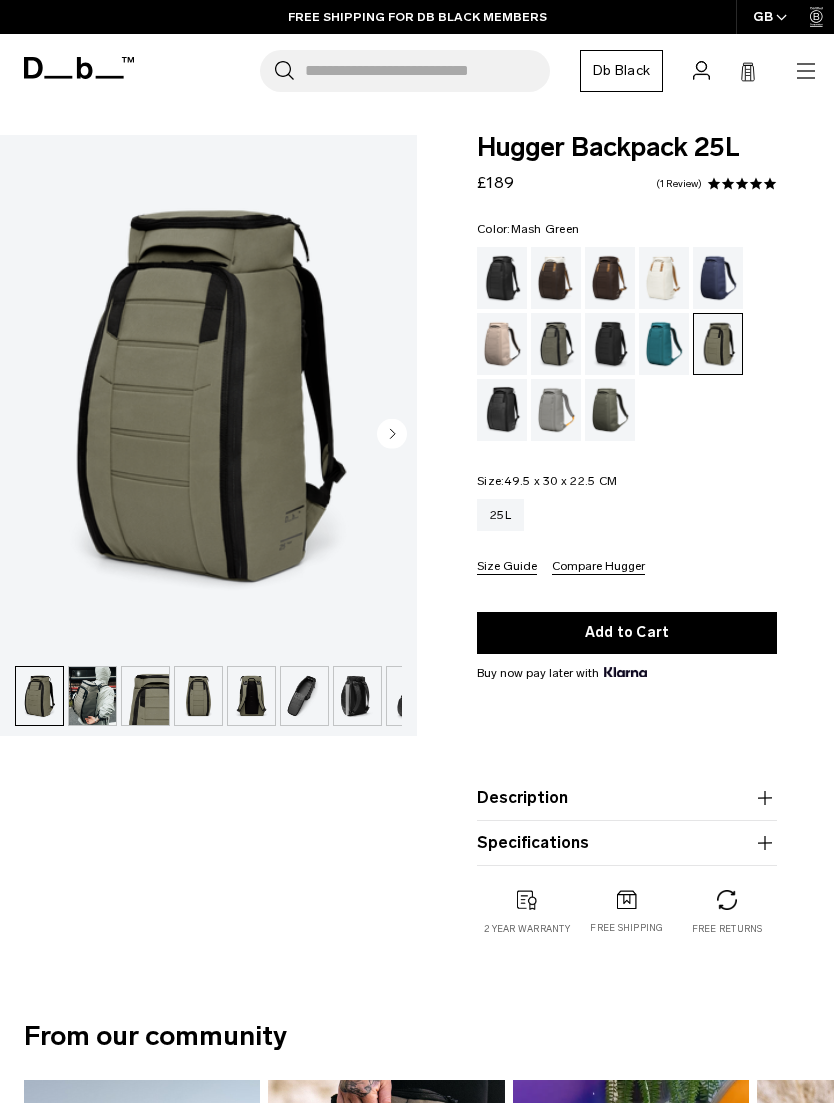 click on "Db Black" at bounding box center (621, 71) 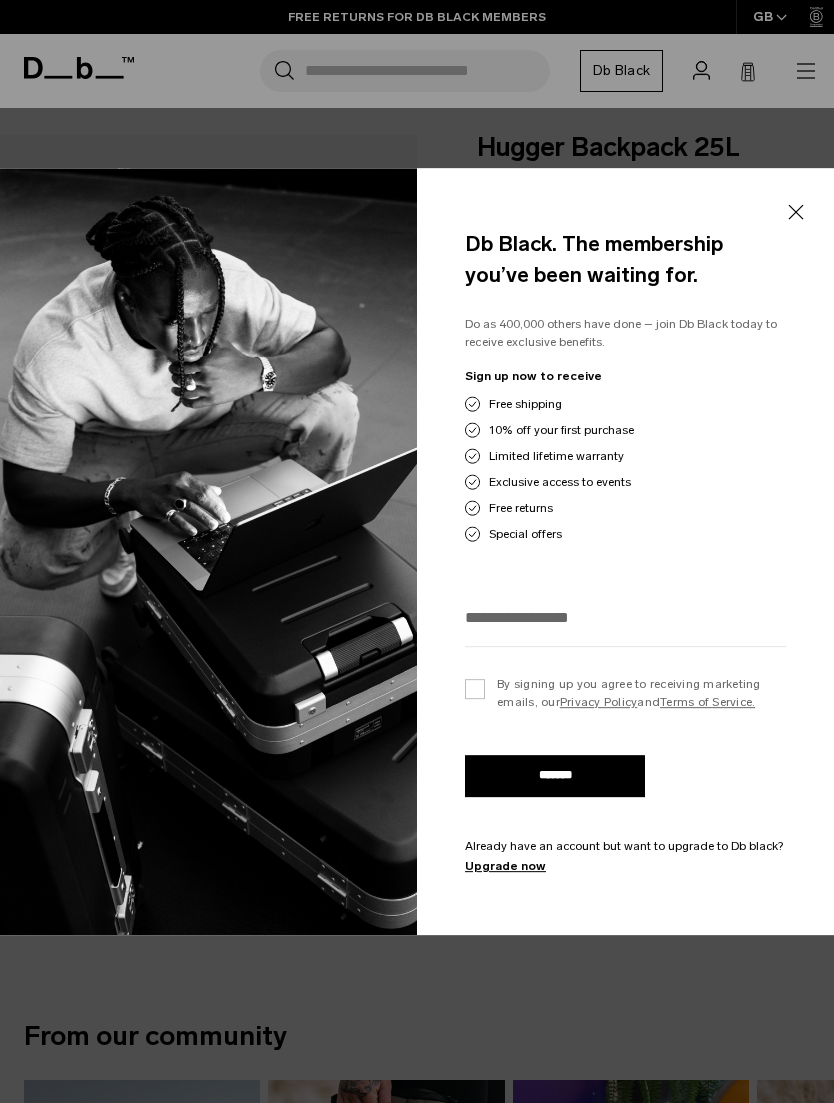 click on "Close" at bounding box center [795, 213] 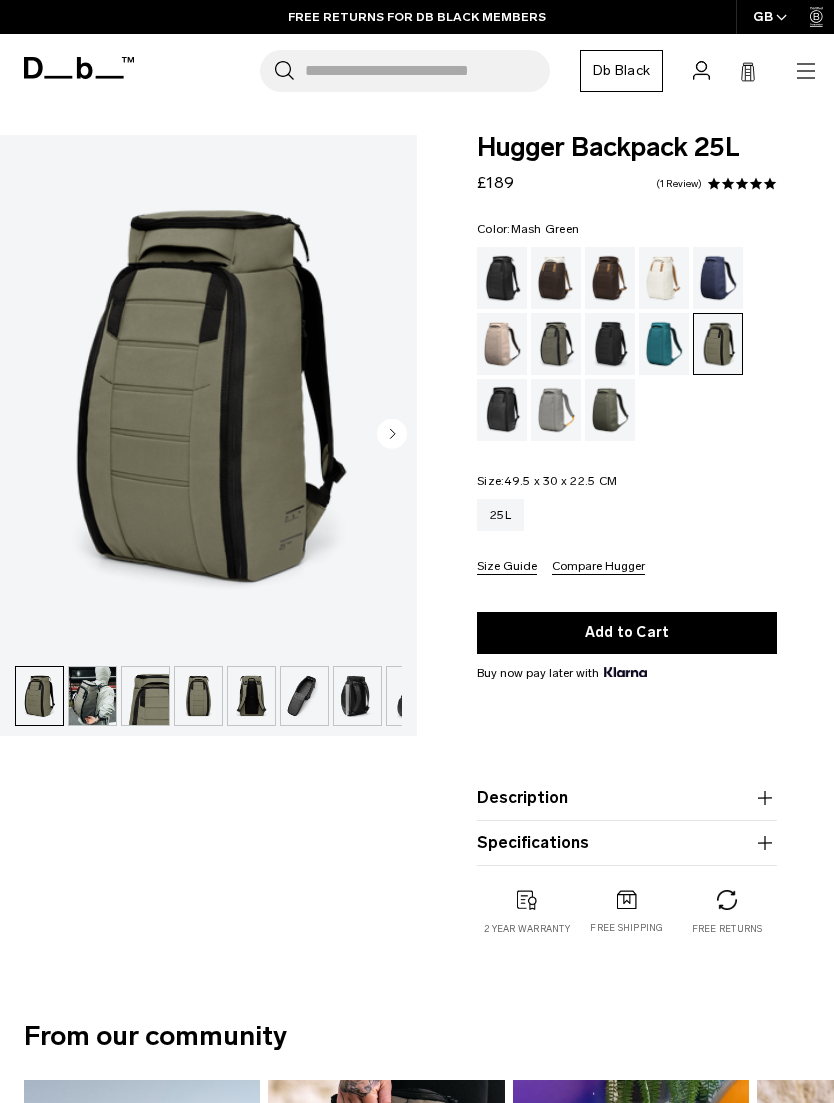 click 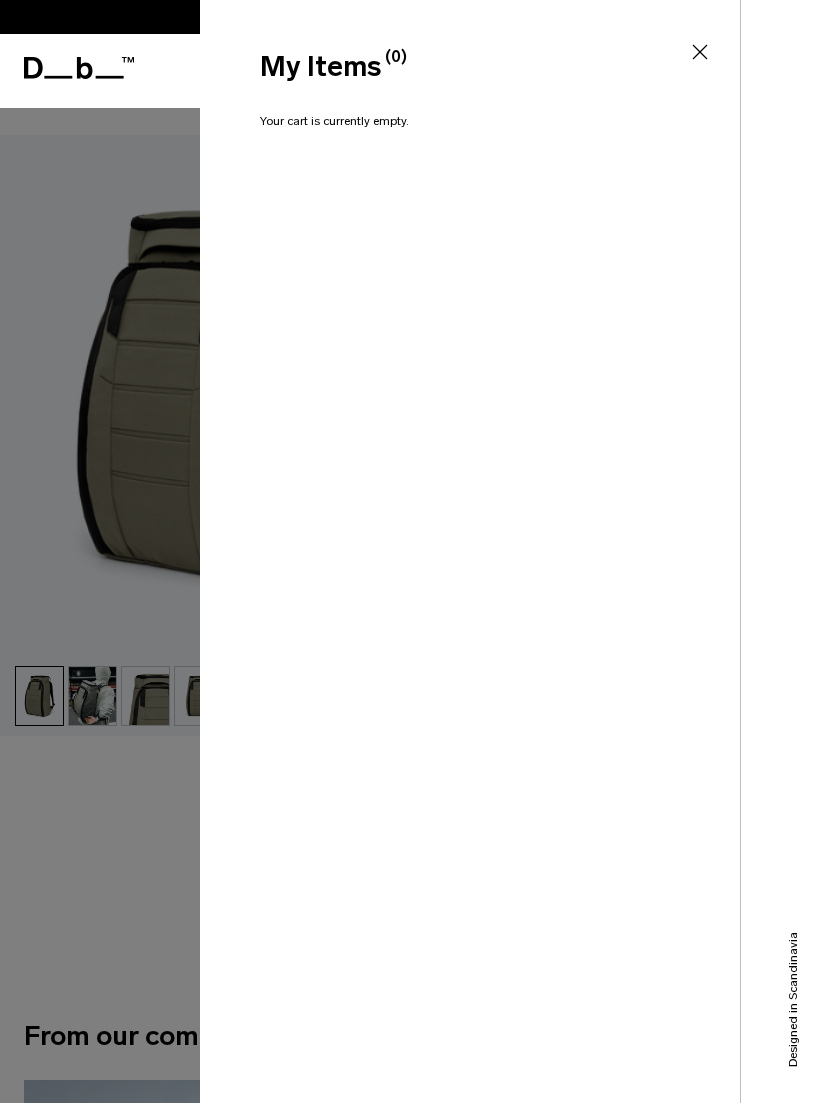 click 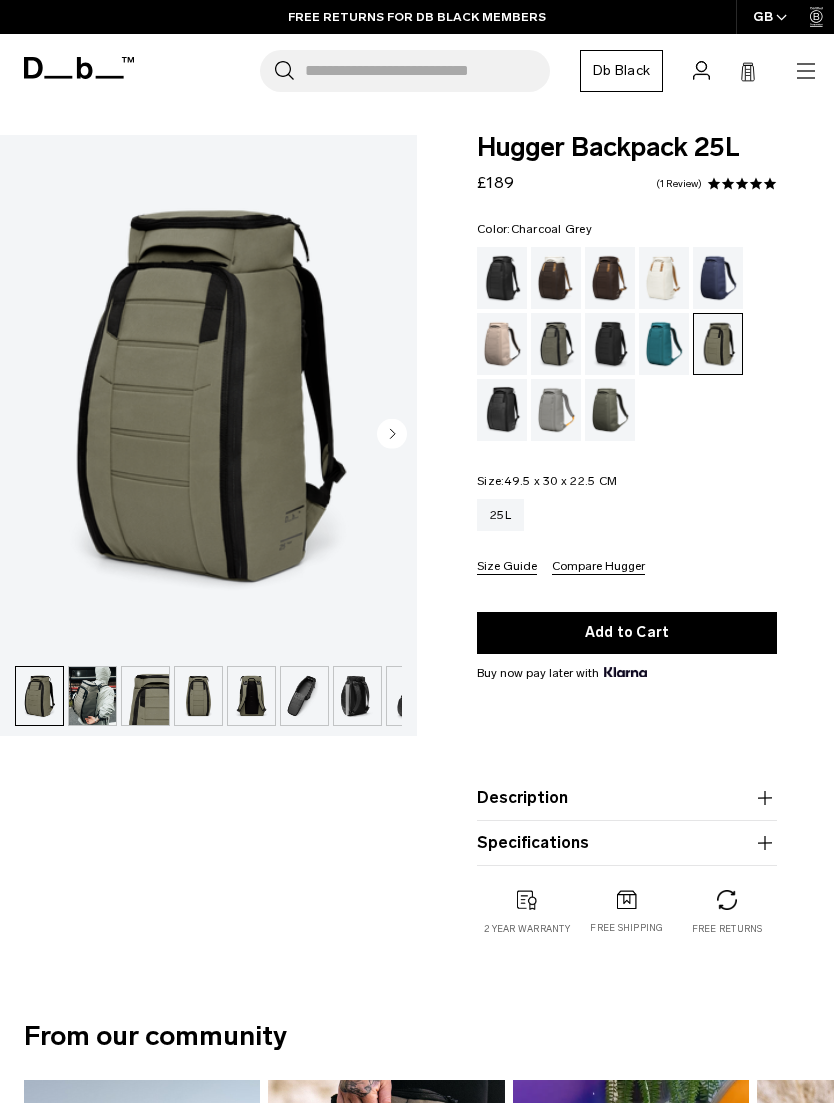 click at bounding box center (610, 344) 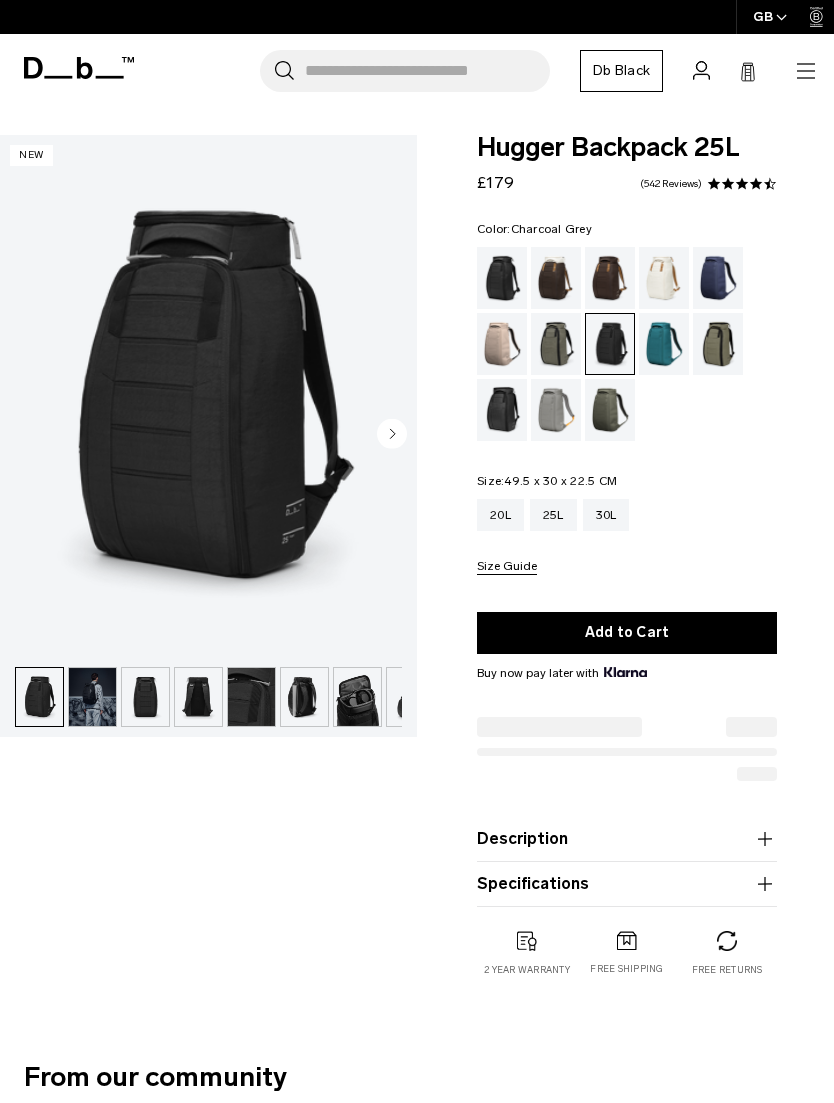 scroll, scrollTop: 0, scrollLeft: 0, axis: both 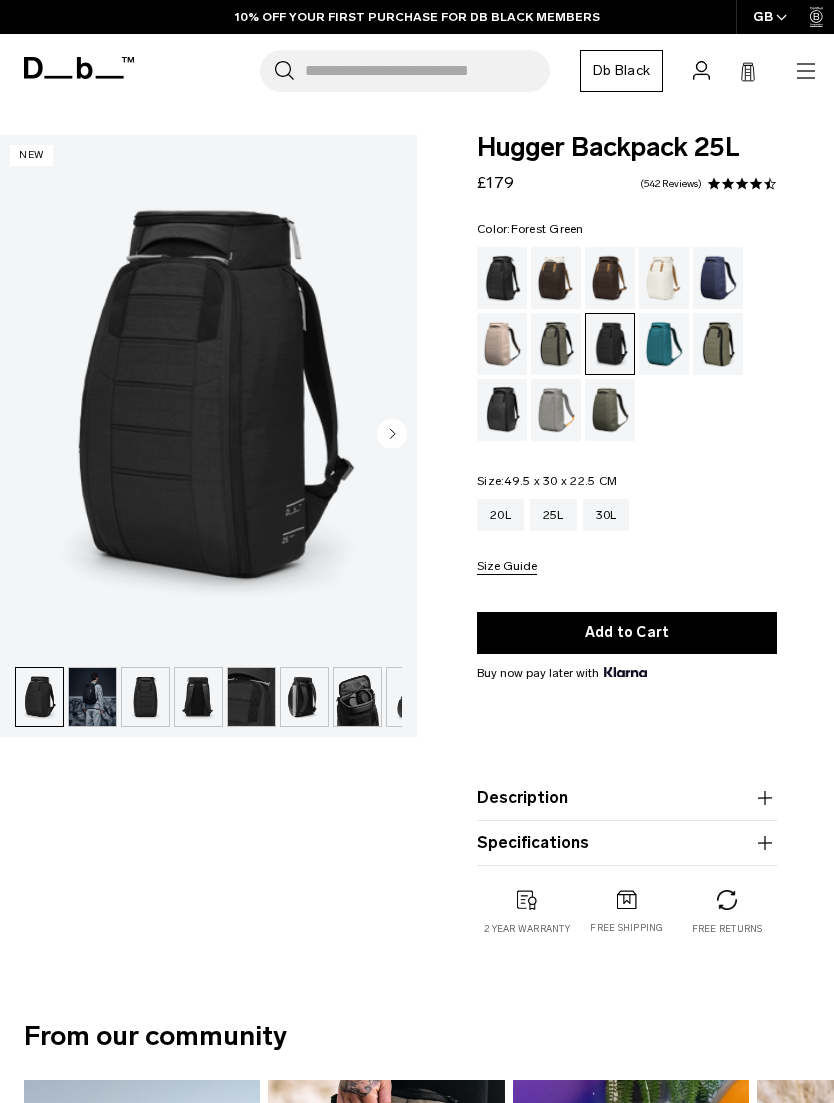 click at bounding box center (556, 344) 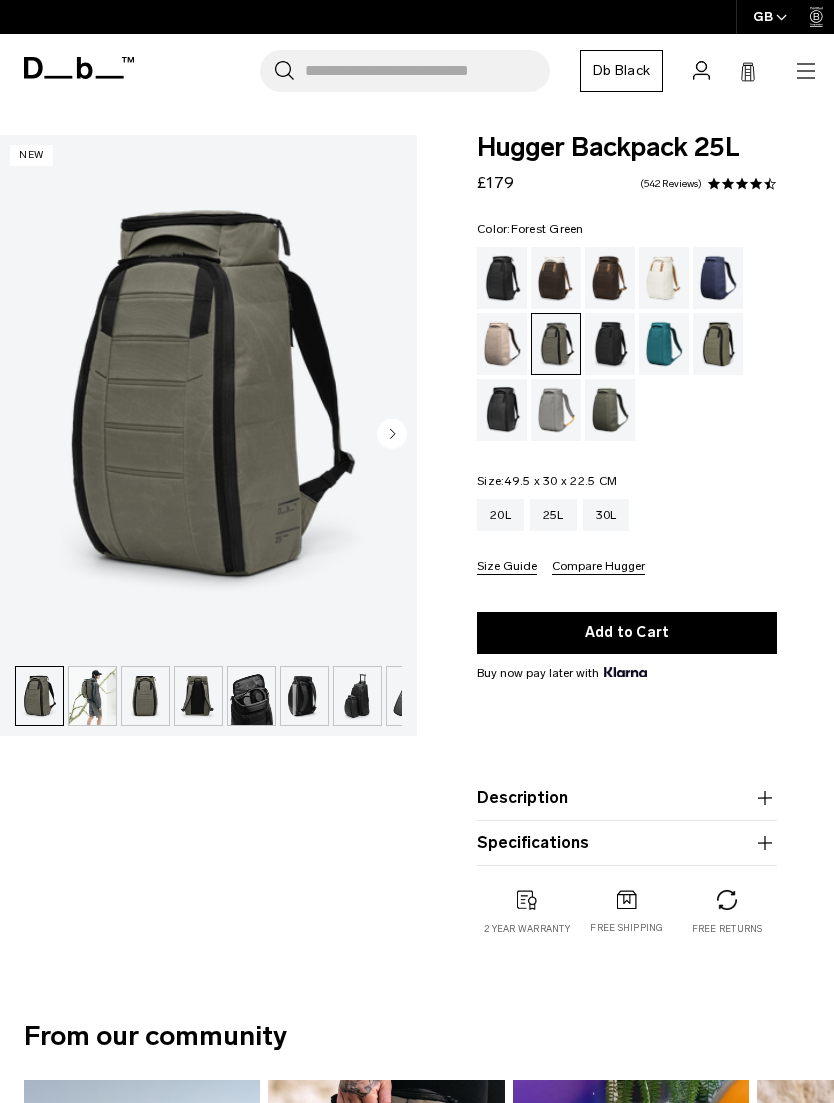 scroll, scrollTop: 0, scrollLeft: 0, axis: both 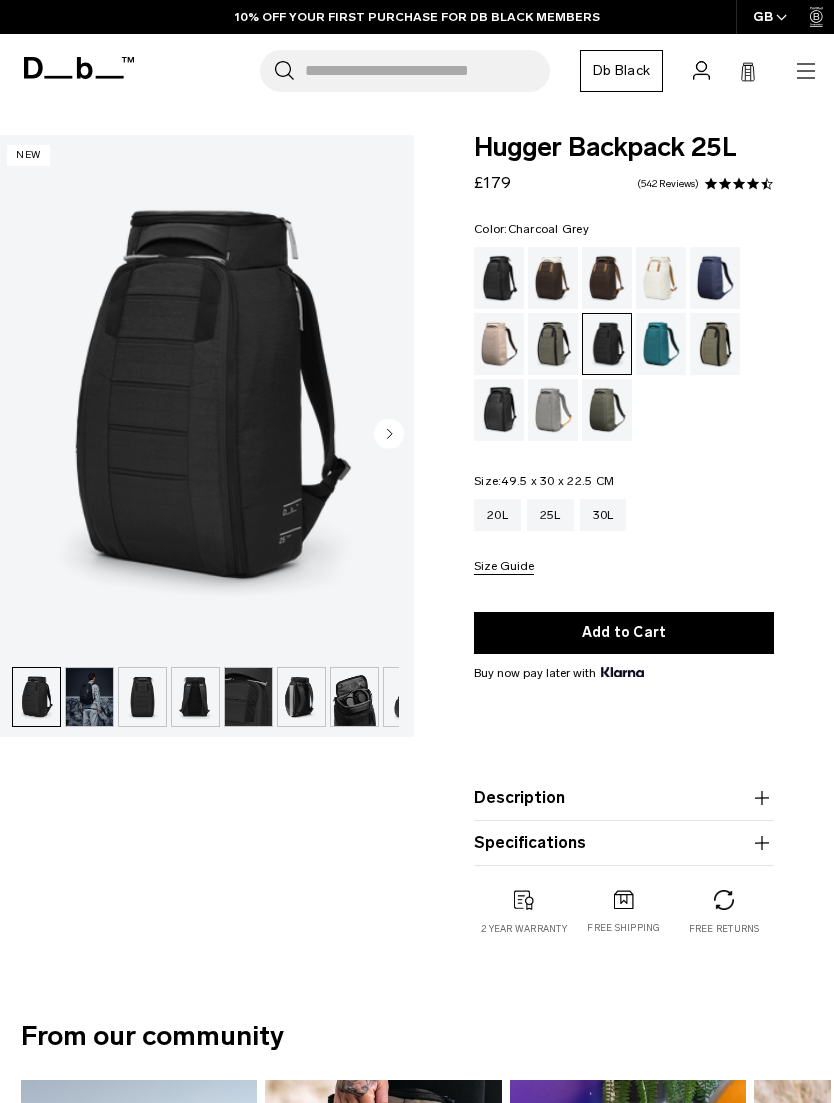 click at bounding box center (499, 410) 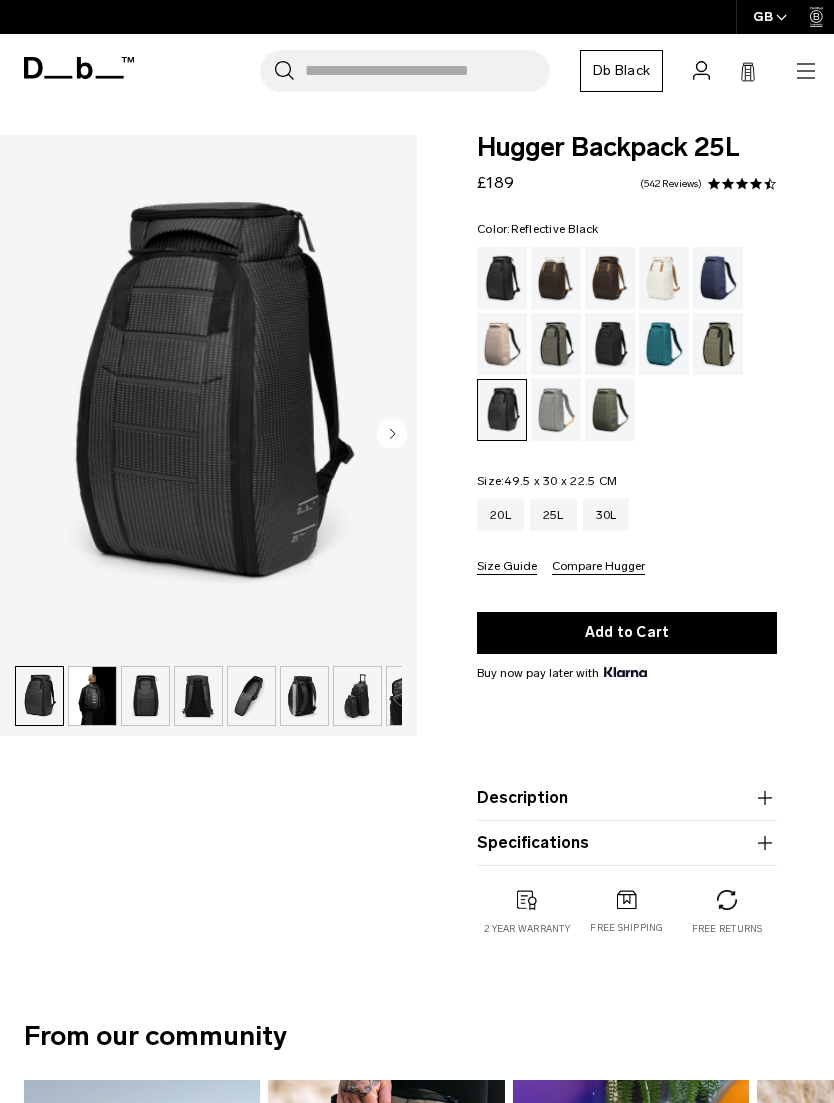 scroll, scrollTop: 0, scrollLeft: 0, axis: both 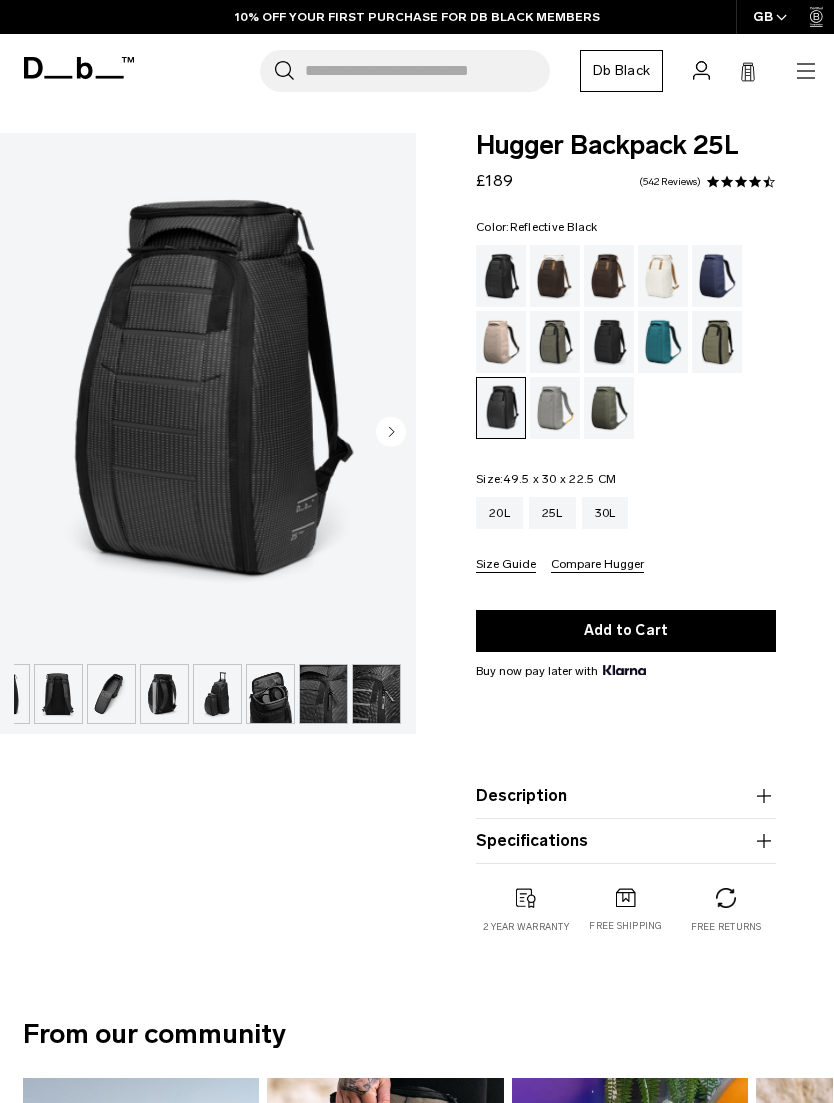 click at bounding box center (164, 694) 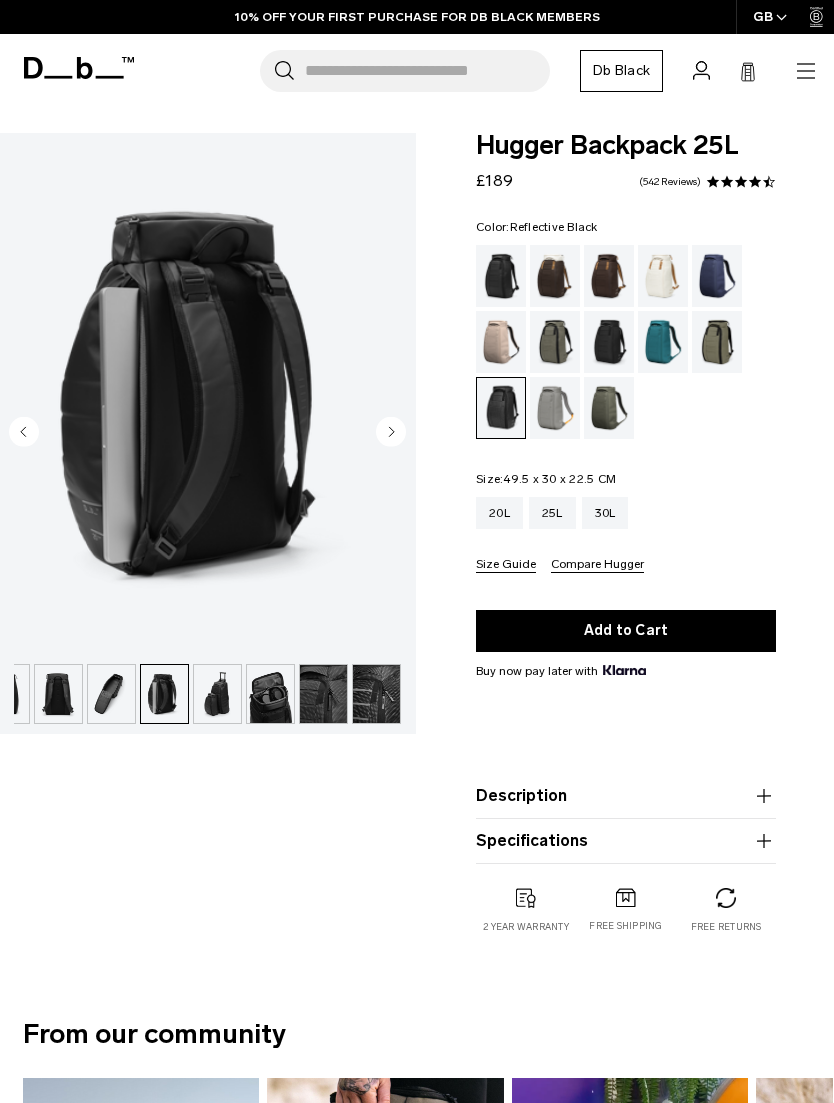 click at bounding box center (376, 694) 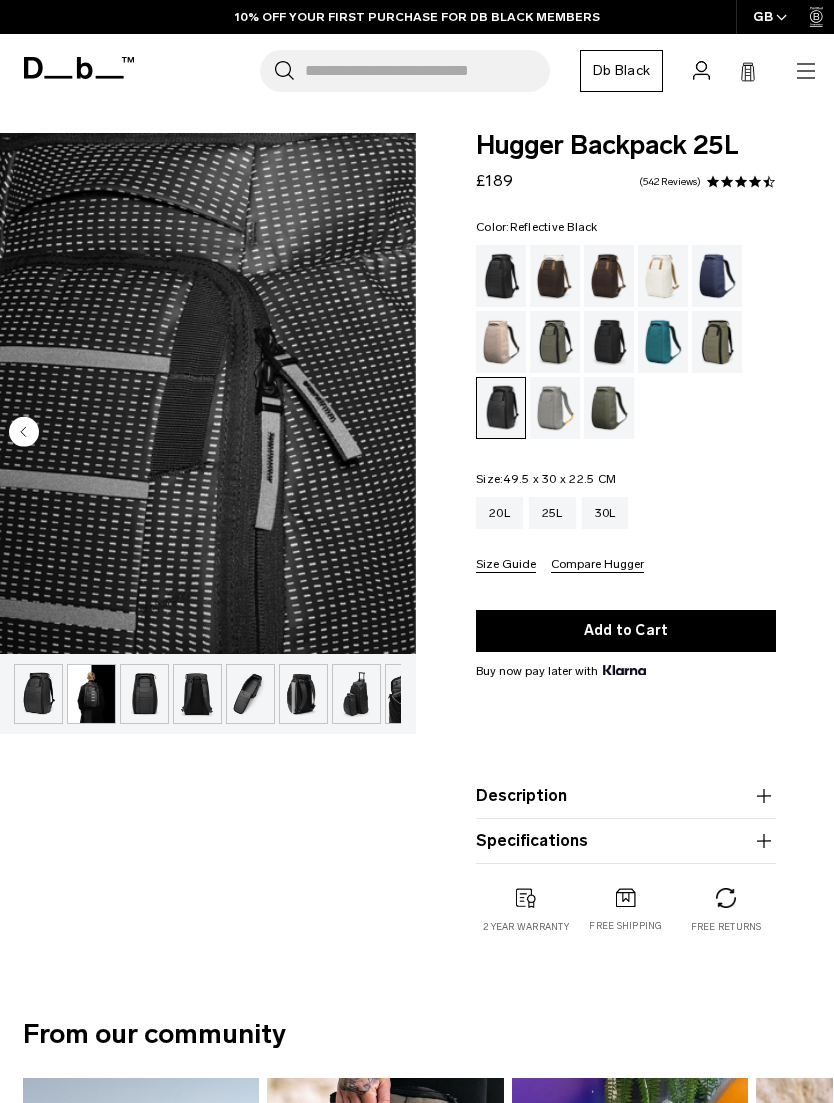 scroll, scrollTop: 0, scrollLeft: 0, axis: both 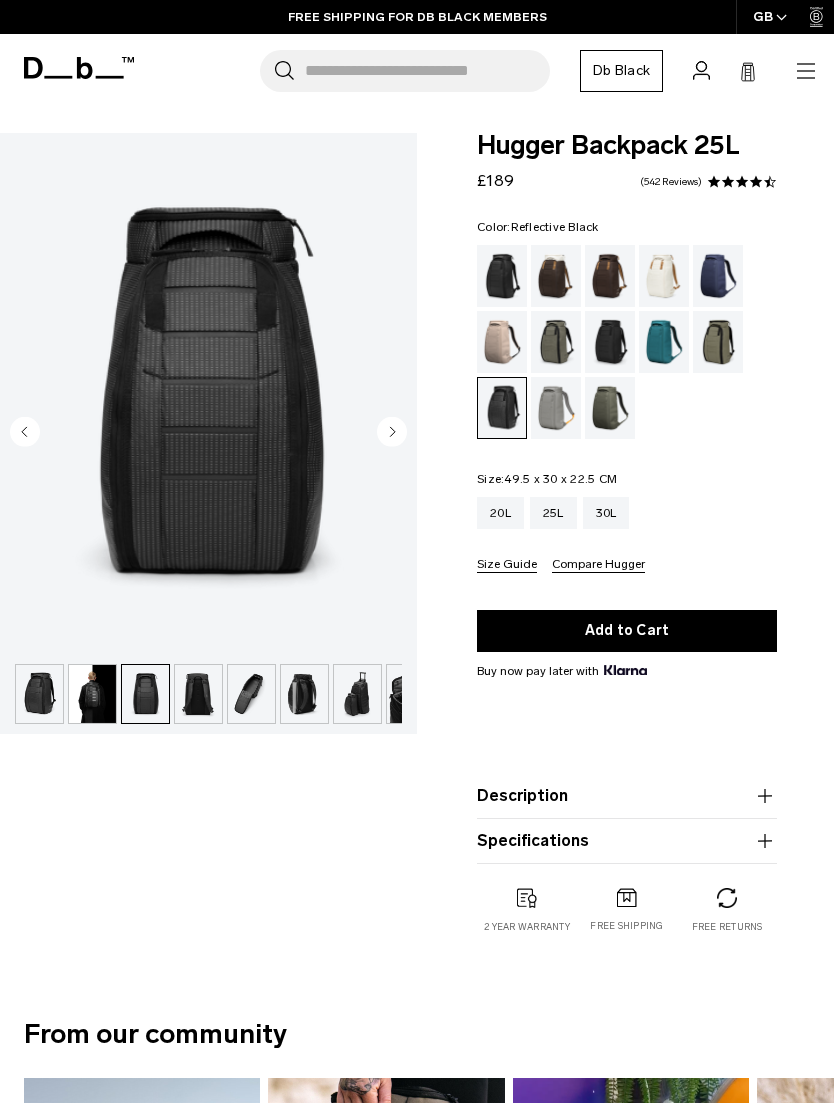 click at bounding box center (92, 694) 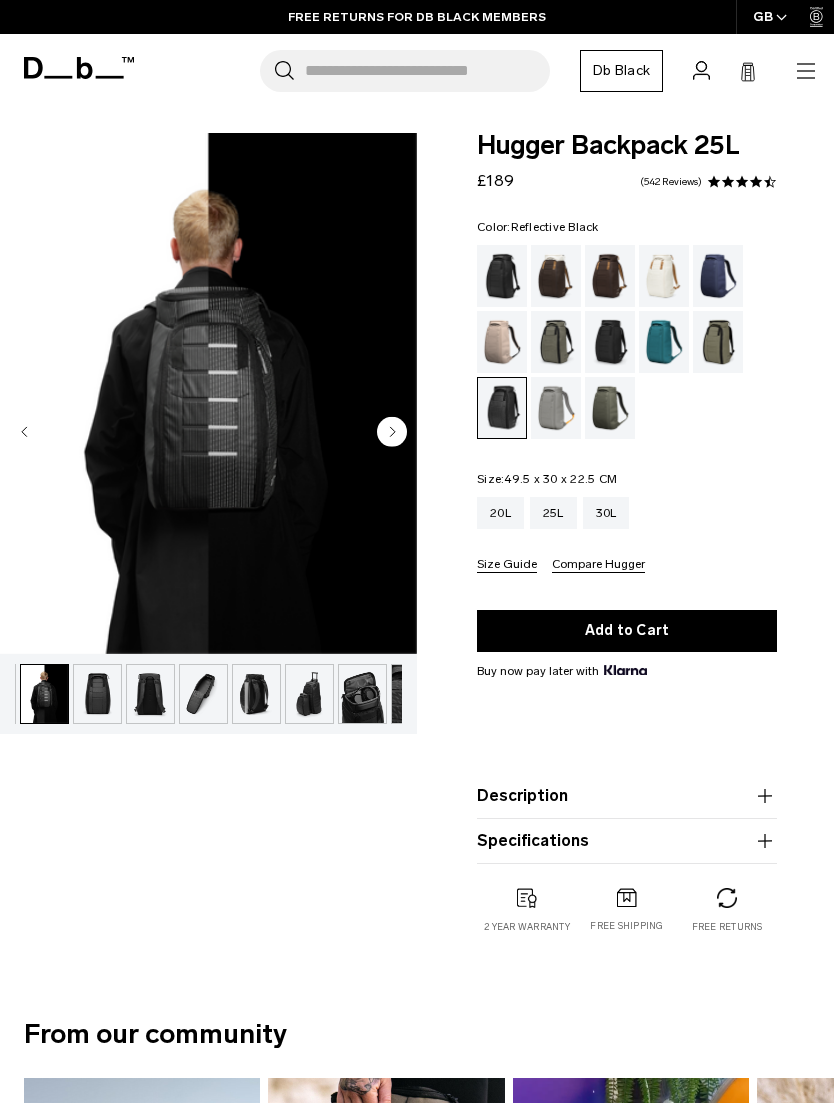scroll, scrollTop: 0, scrollLeft: 53, axis: horizontal 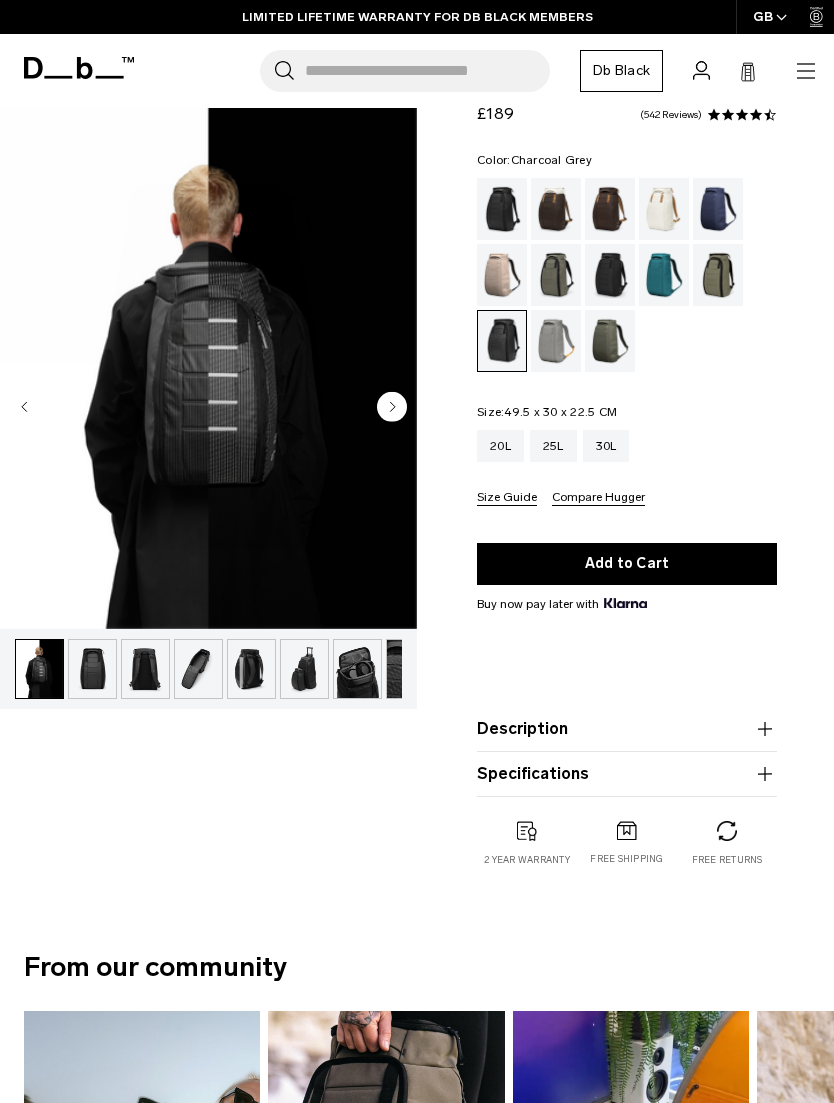 click at bounding box center [610, 275] 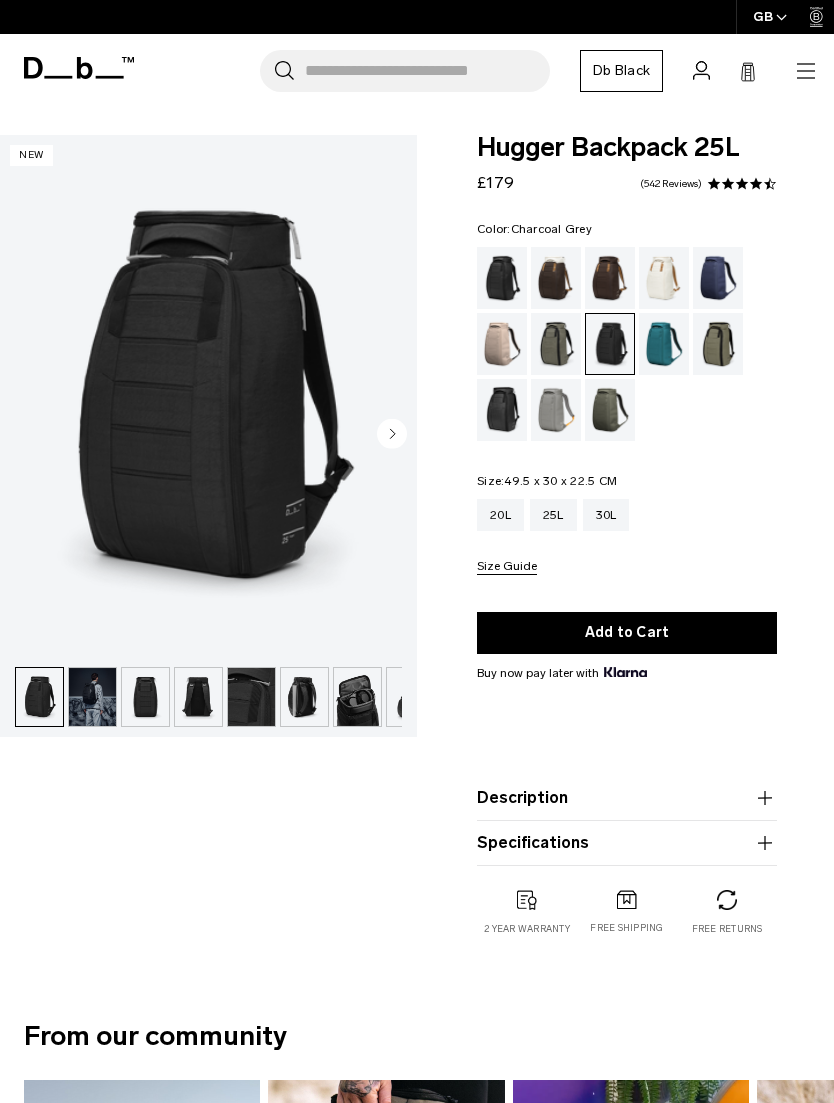 scroll, scrollTop: 0, scrollLeft: 0, axis: both 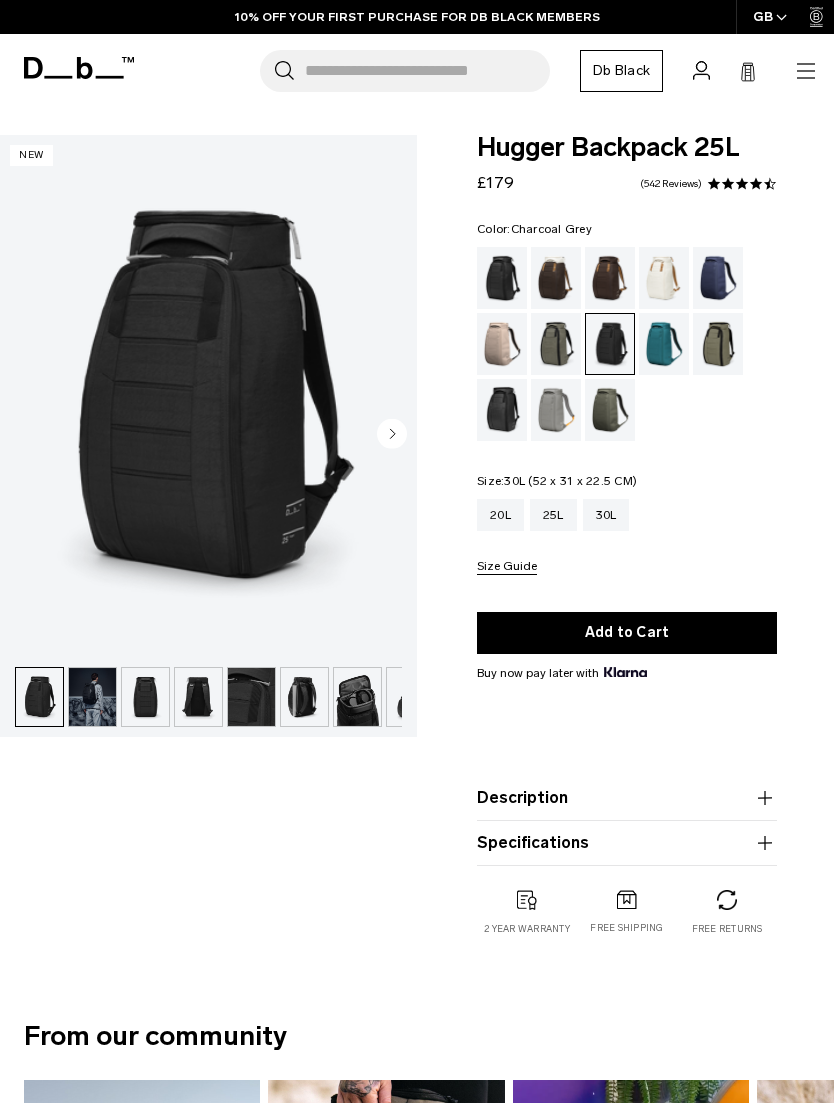 click on "30L" at bounding box center (606, 515) 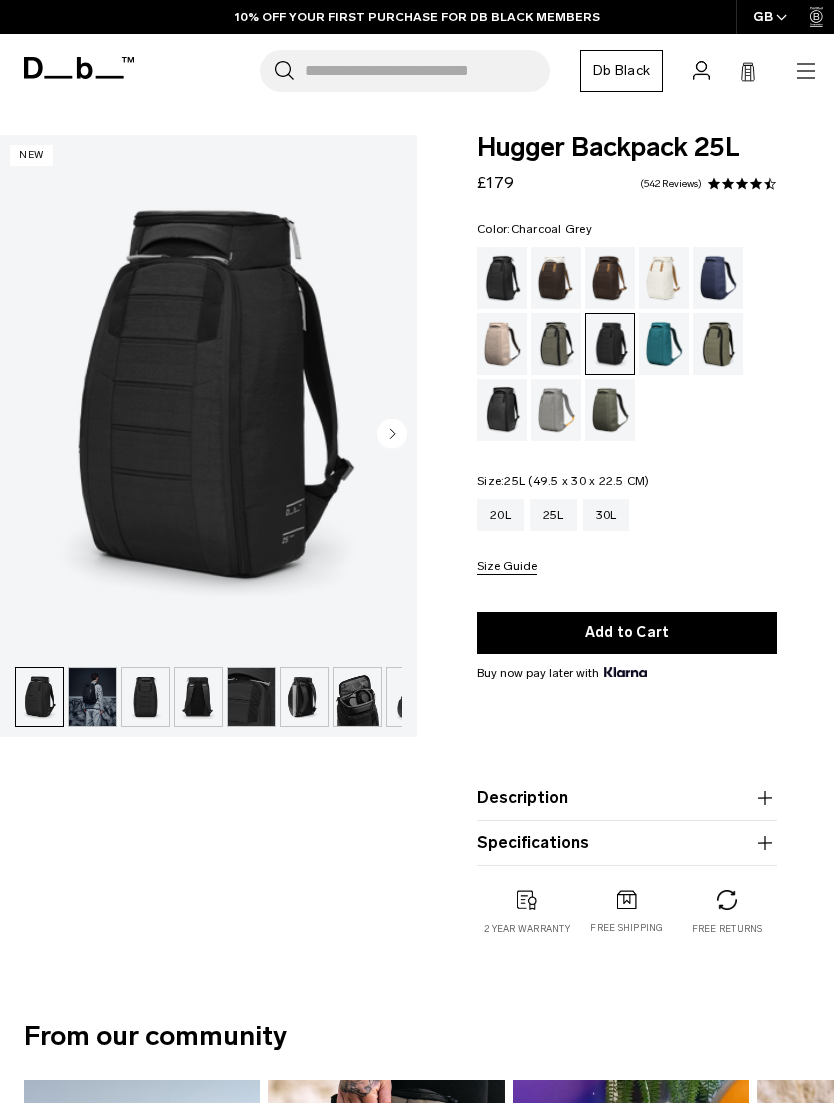 click on "25L" at bounding box center (553, 515) 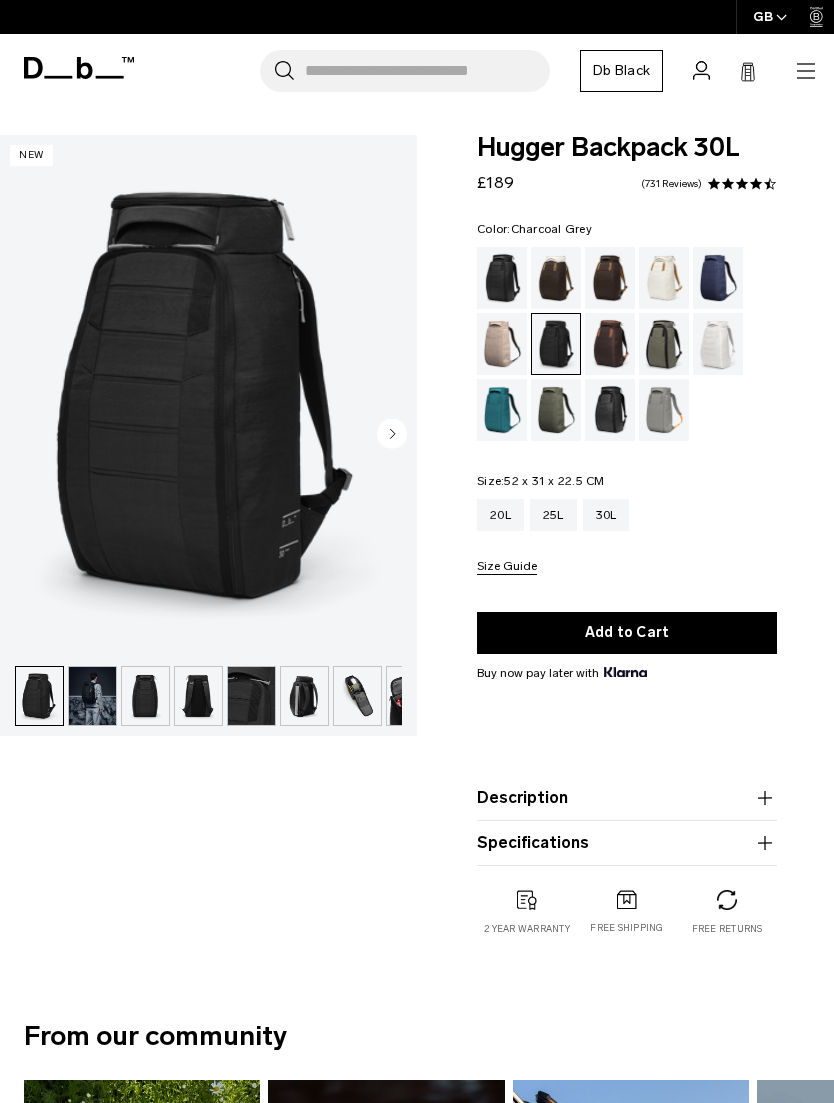 scroll, scrollTop: 0, scrollLeft: 0, axis: both 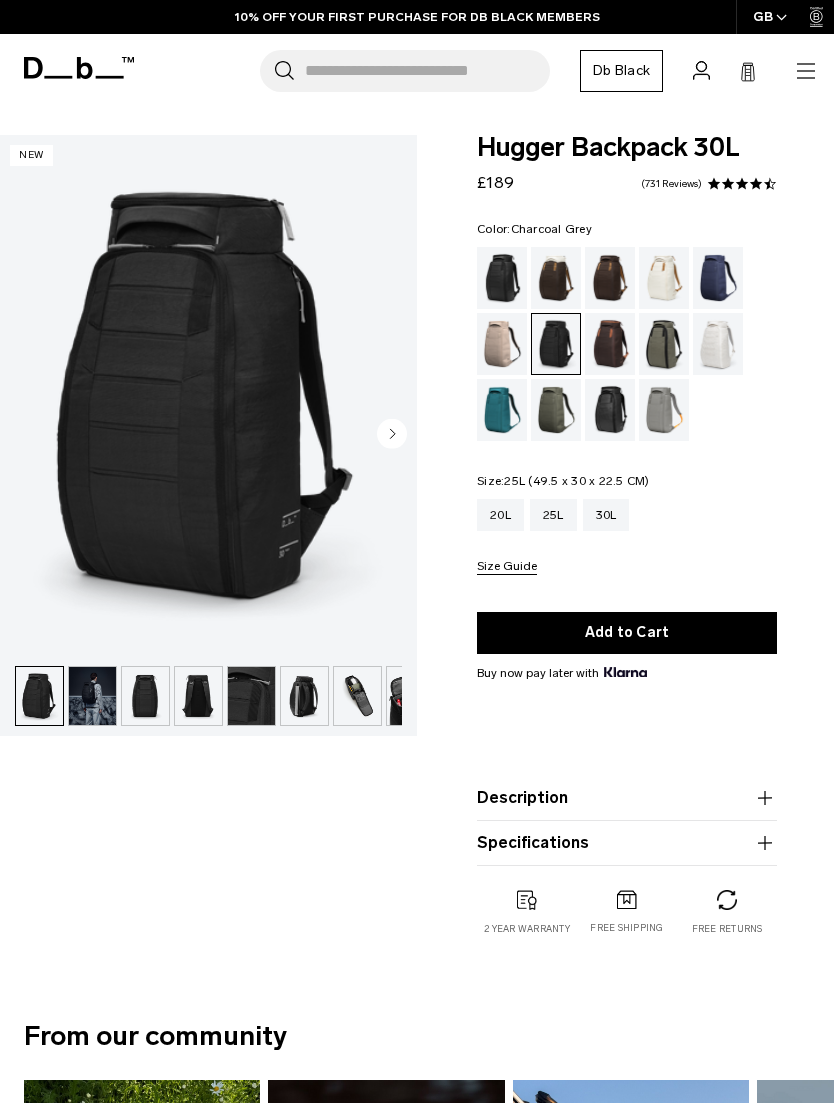 click on "25L" at bounding box center [553, 515] 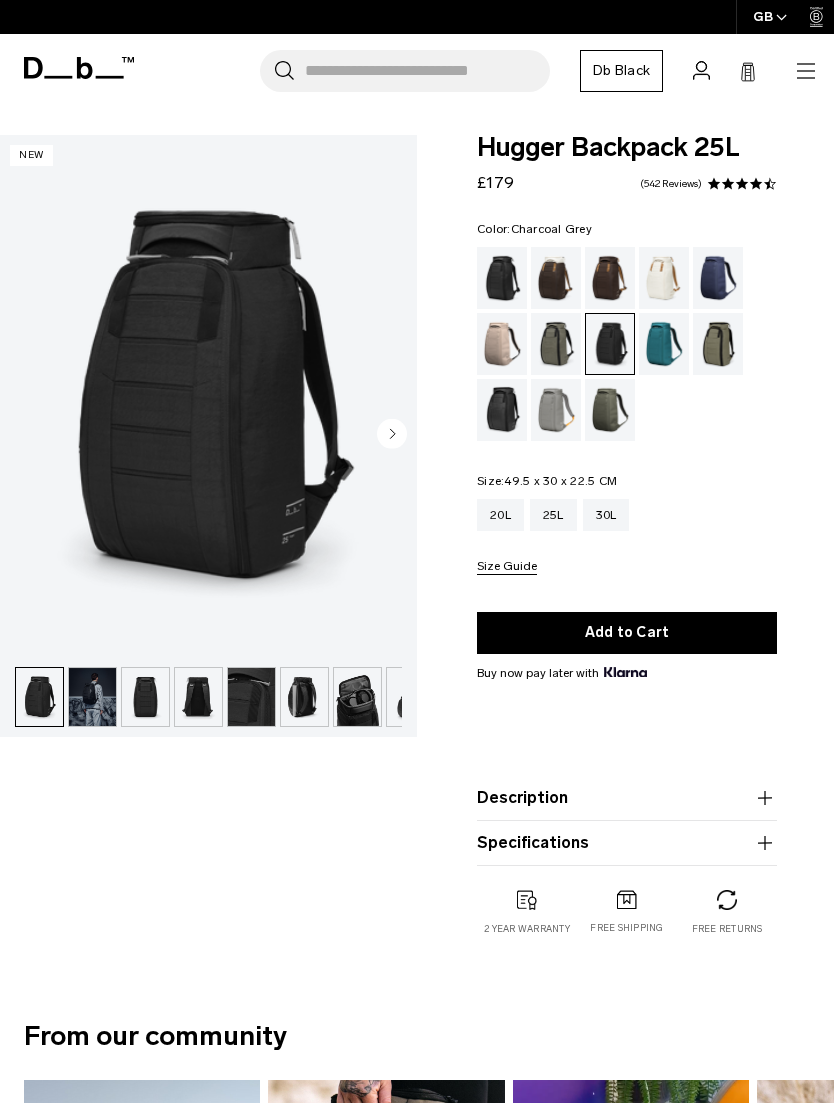scroll, scrollTop: 0, scrollLeft: 0, axis: both 